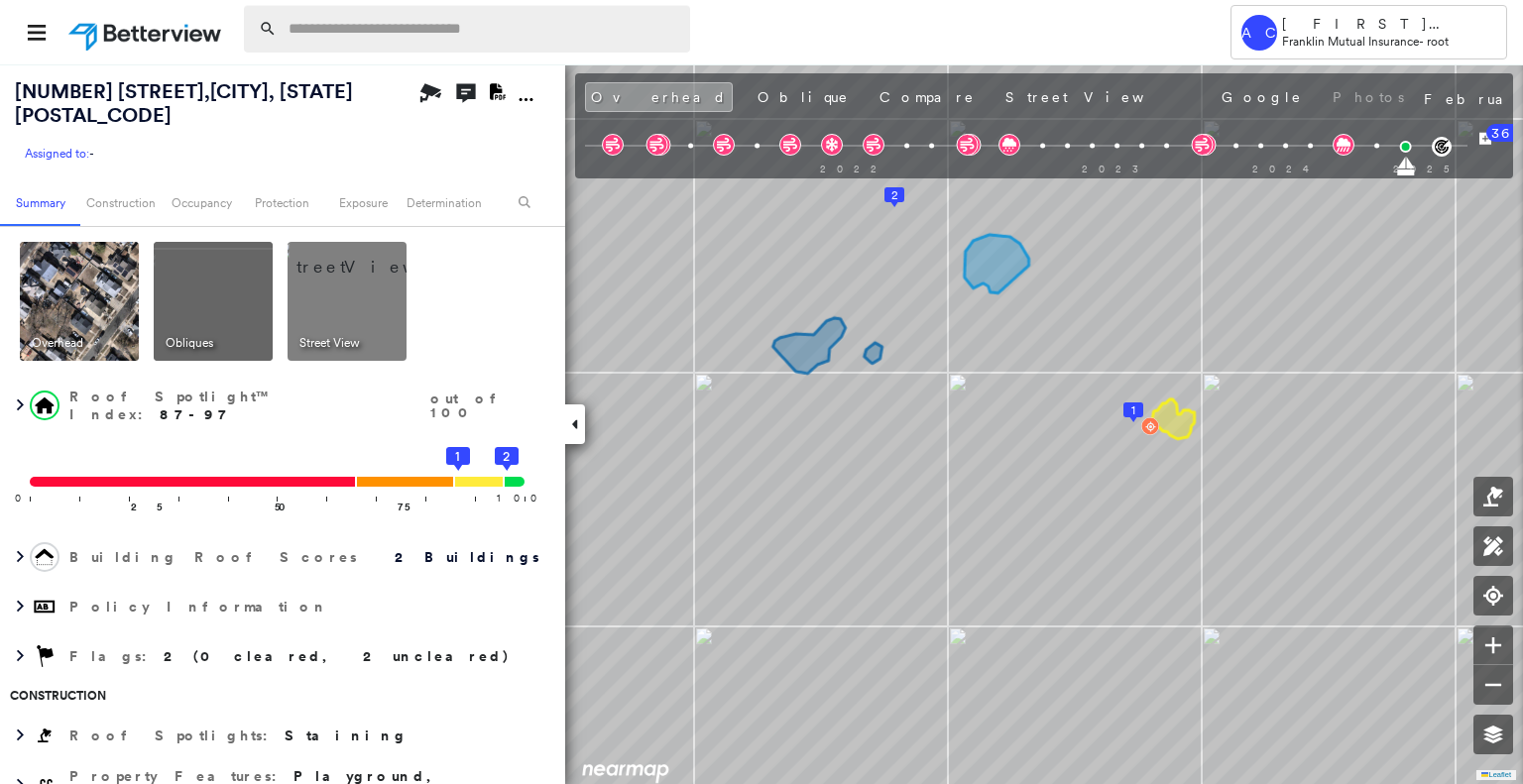 scroll, scrollTop: 0, scrollLeft: 0, axis: both 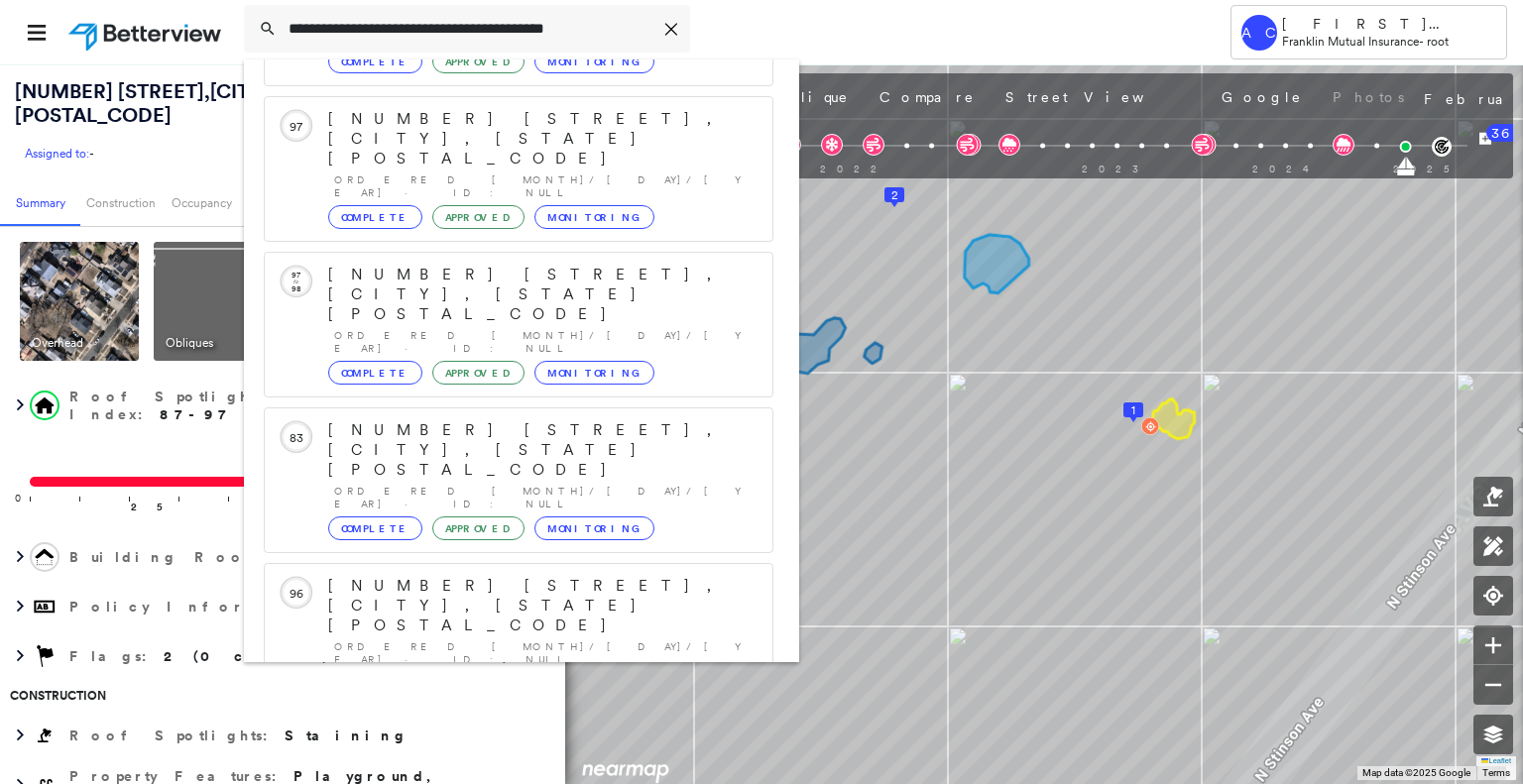 type on "**********" 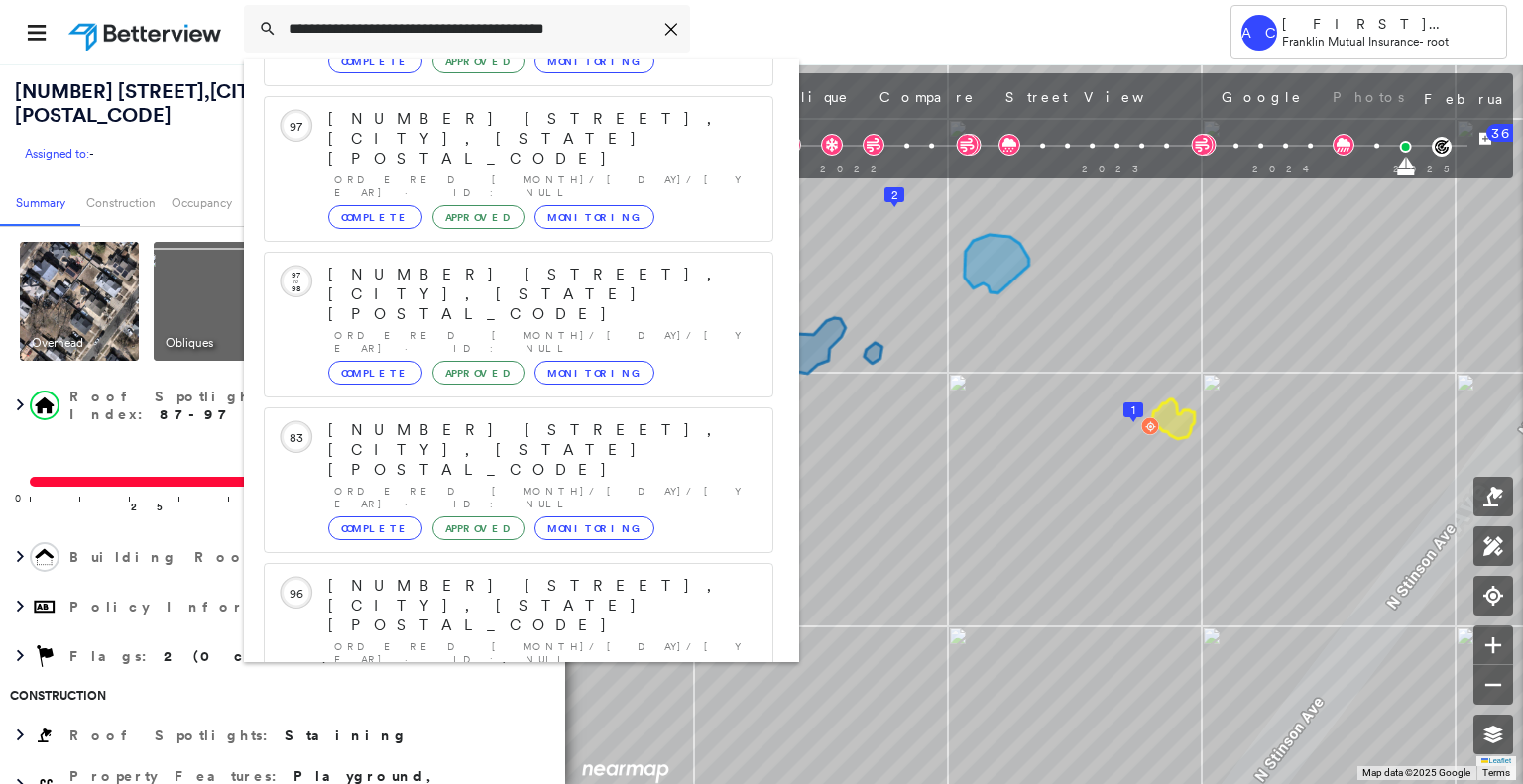 click on "[NUMBER] [STREET], [CITY], [STATE], [COUNTRY]" at bounding box center (497, 895) 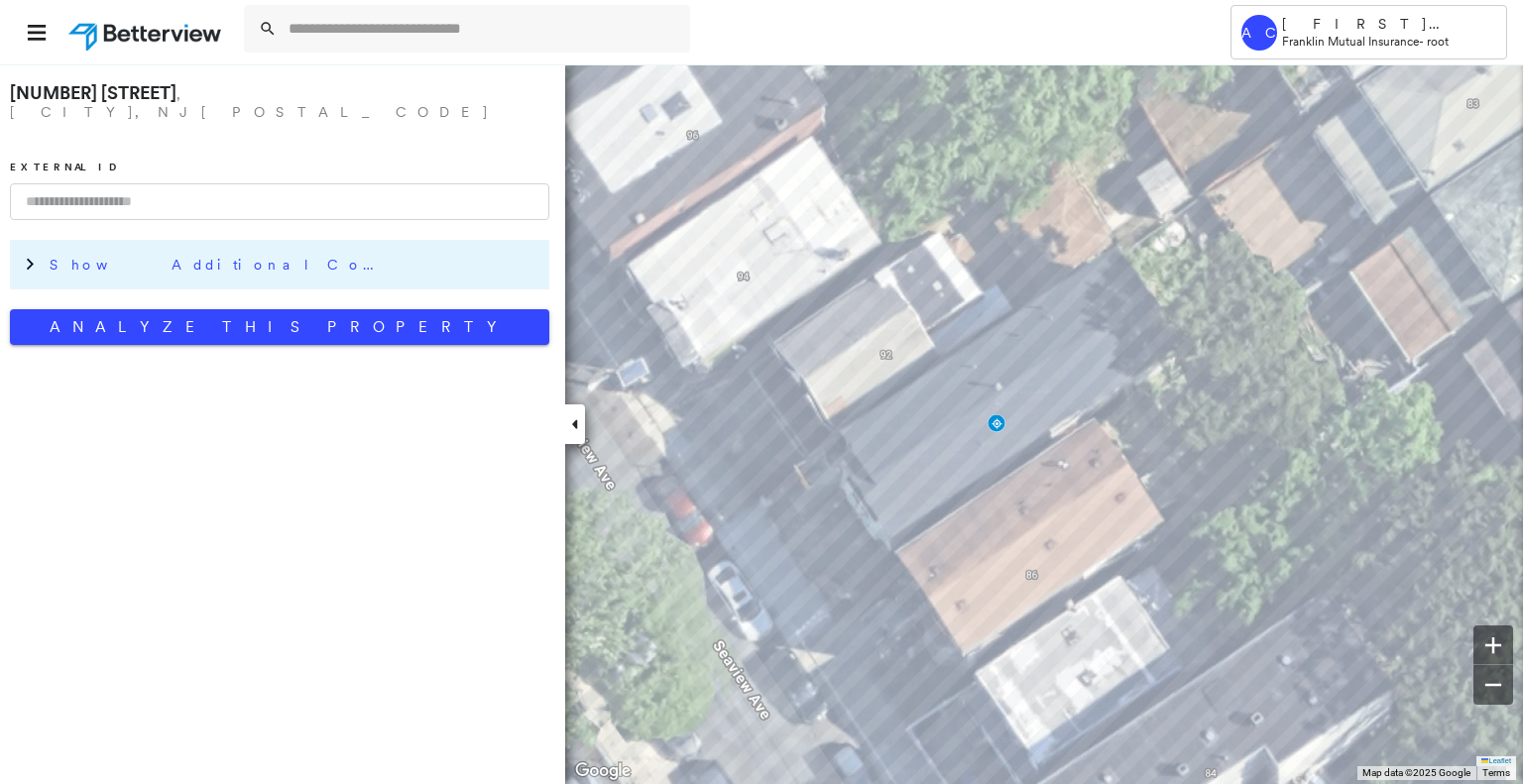 click on "Show Additional Company Data" at bounding box center [294, 265] 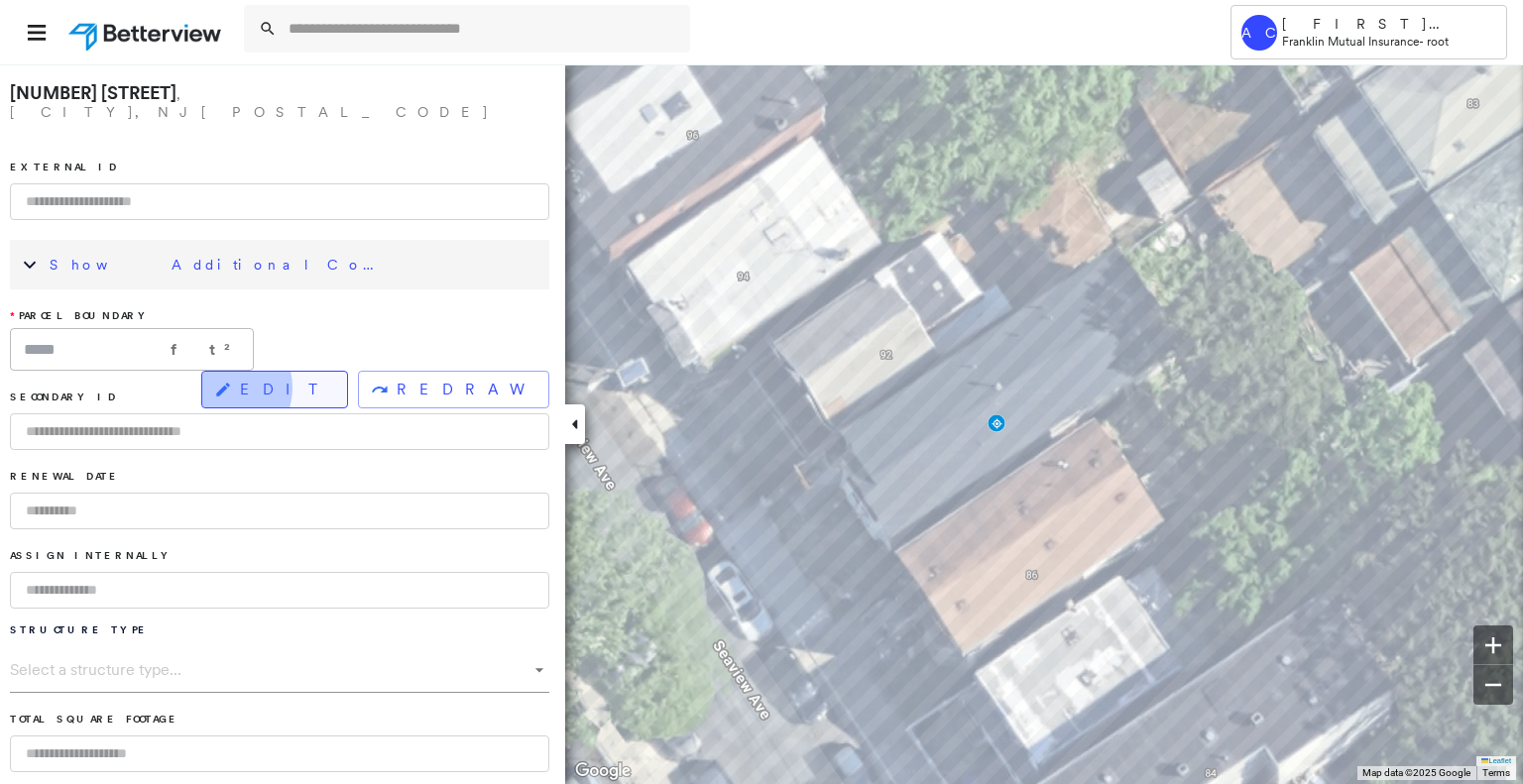 click 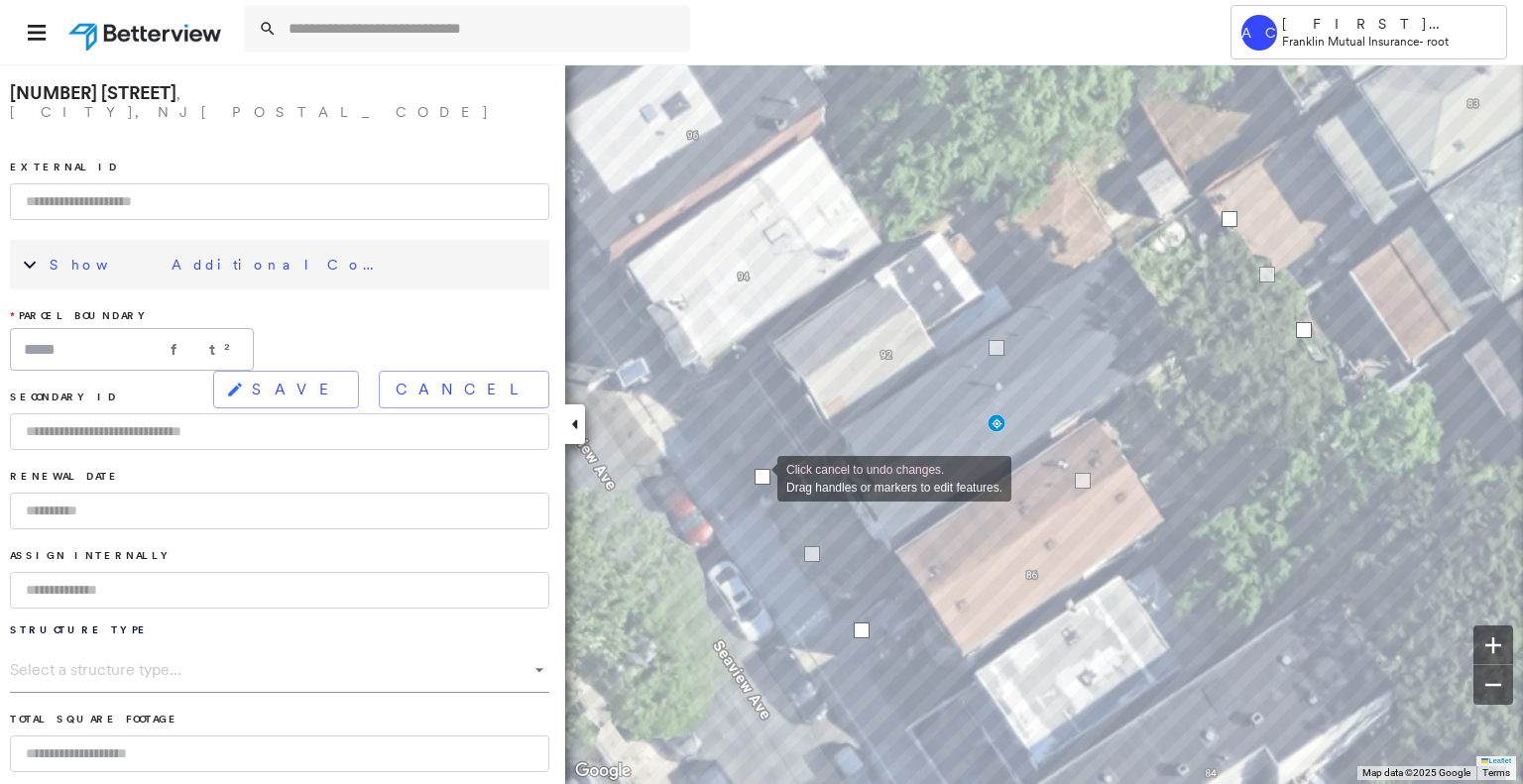 drag, startPoint x: 781, startPoint y: 519, endPoint x: 758, endPoint y: 477, distance: 47.88528 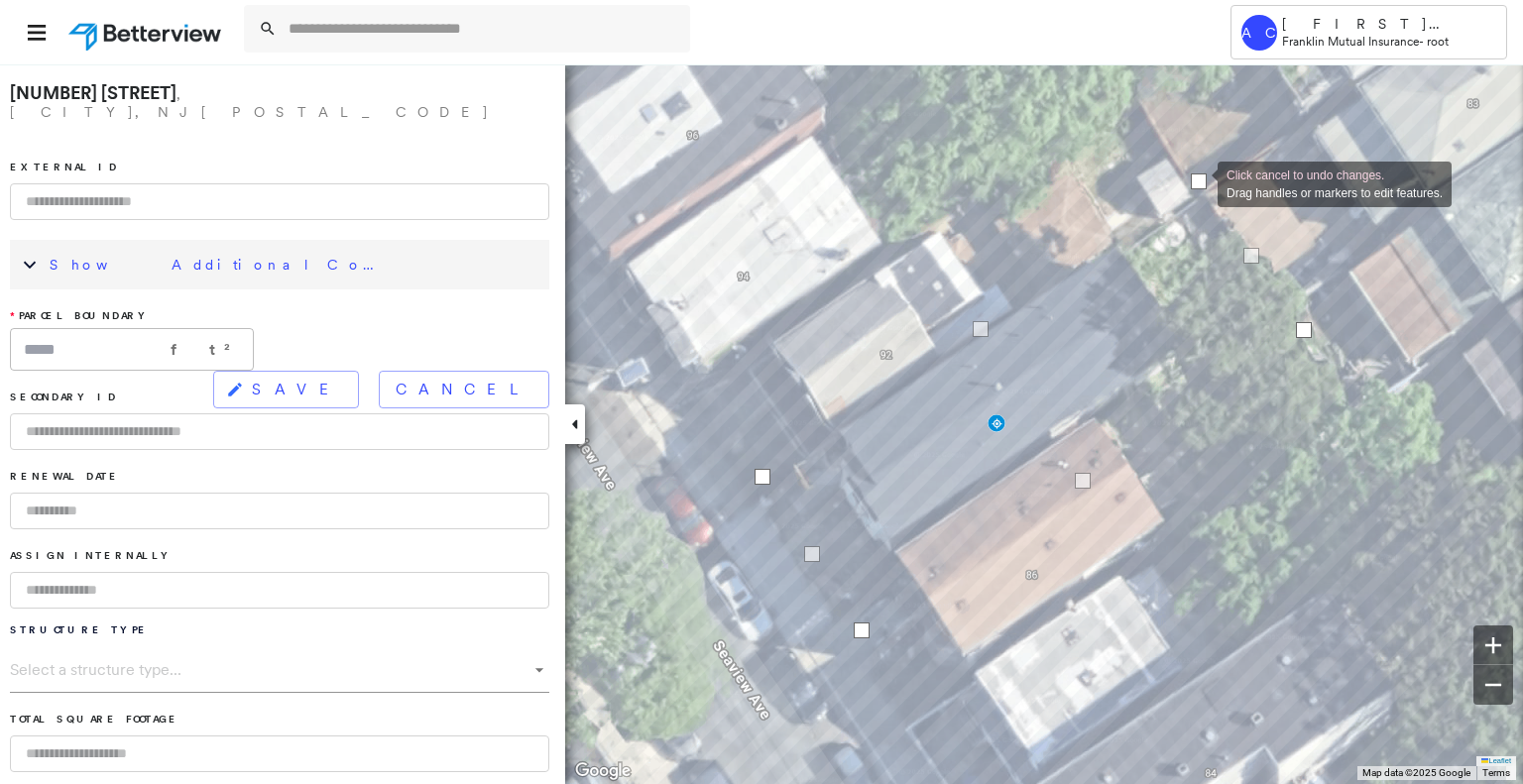 drag, startPoint x: 1229, startPoint y: 220, endPoint x: 1198, endPoint y: 182, distance: 49.0408 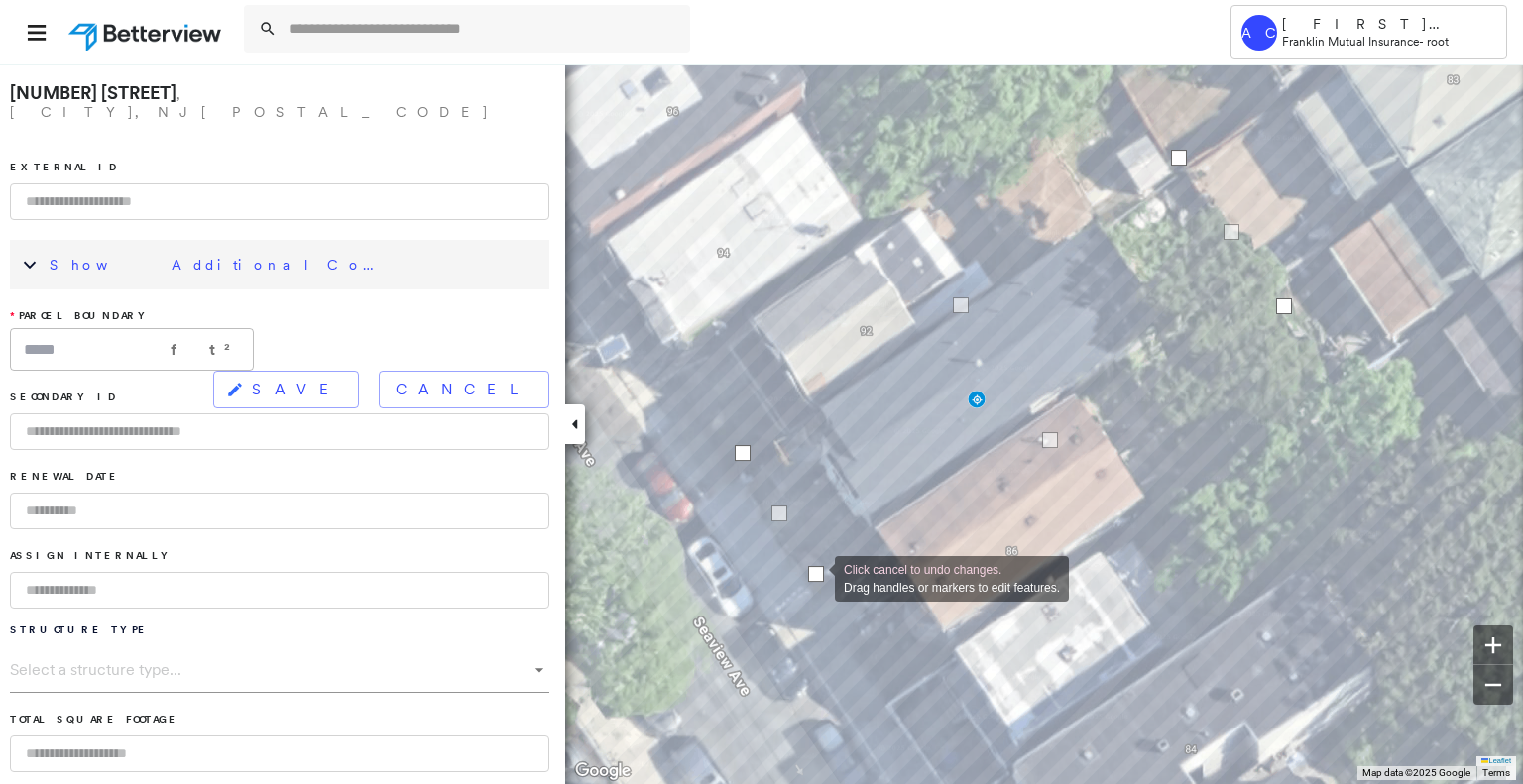 drag, startPoint x: 841, startPoint y: 610, endPoint x: 815, endPoint y: 577, distance: 42.0119 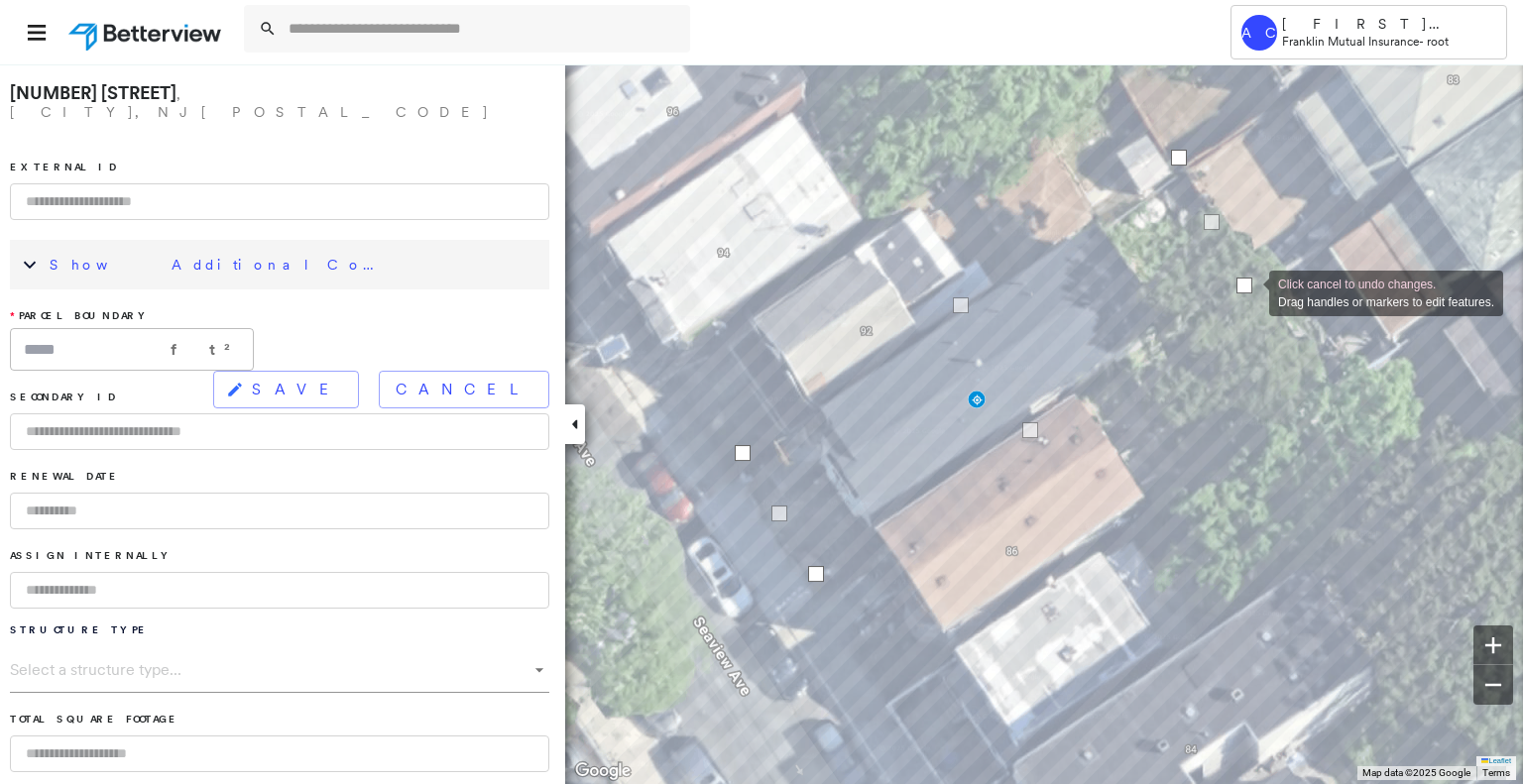 drag, startPoint x: 1289, startPoint y: 312, endPoint x: 1249, endPoint y: 291, distance: 45.17743 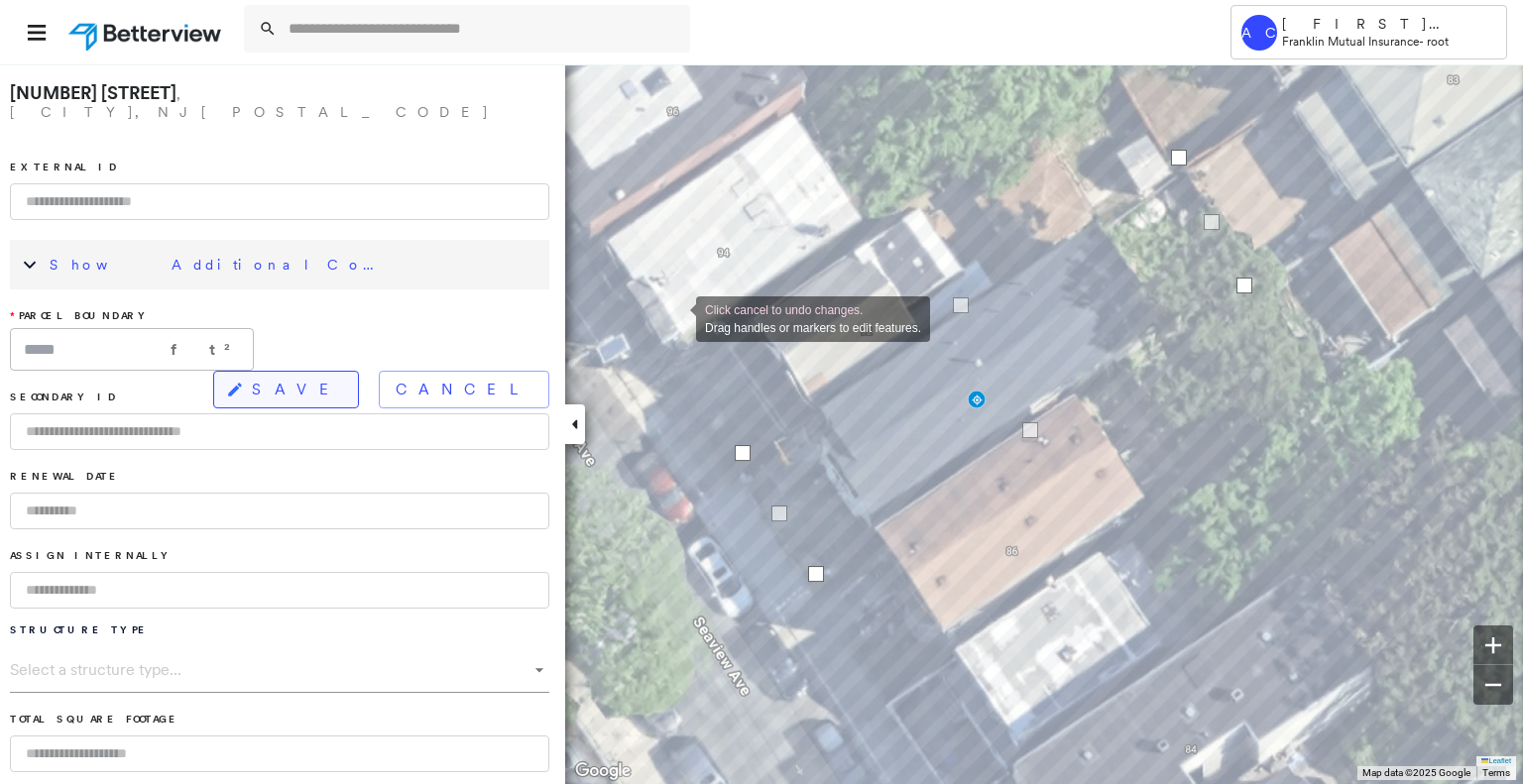 click 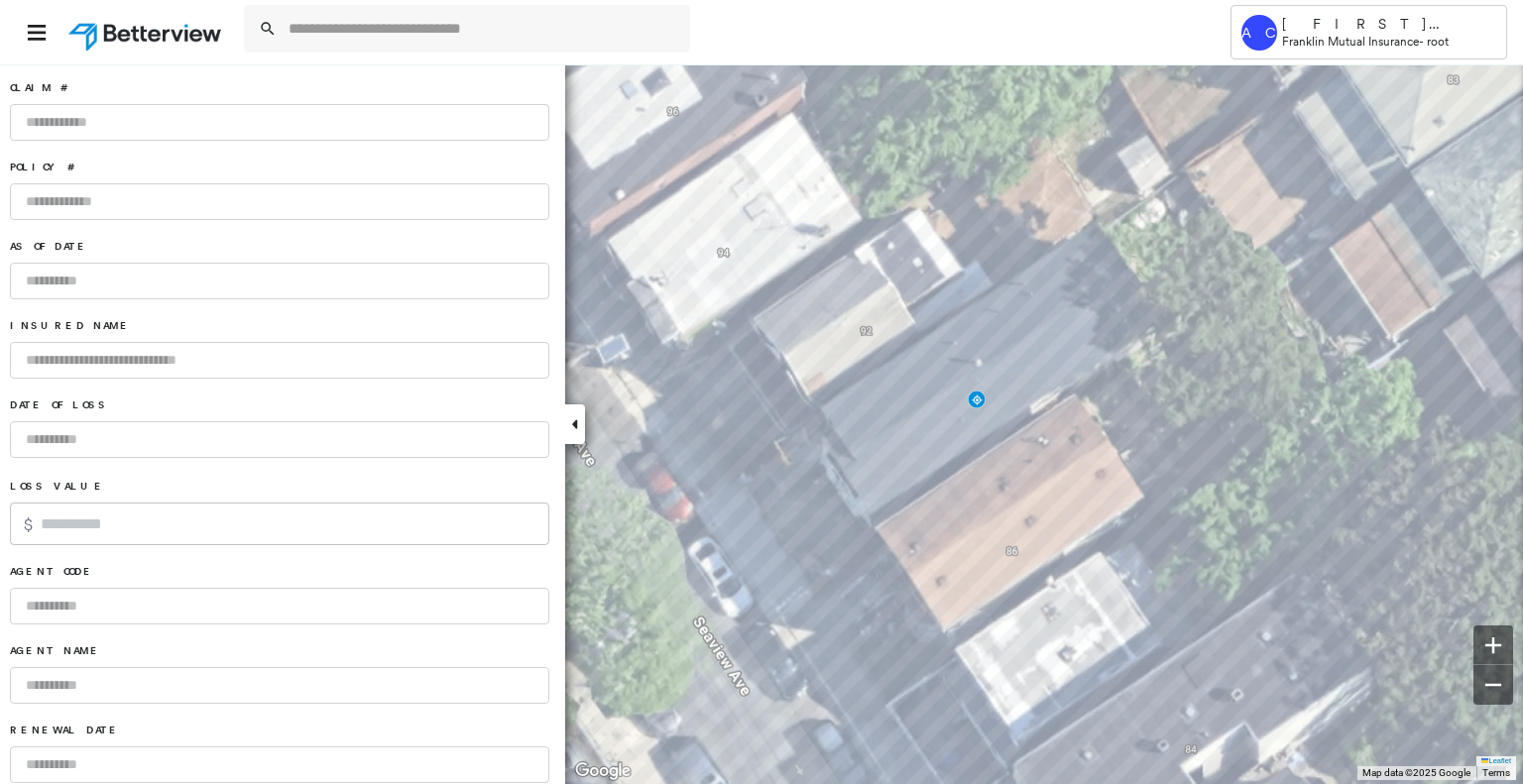 scroll, scrollTop: 1158, scrollLeft: 0, axis: vertical 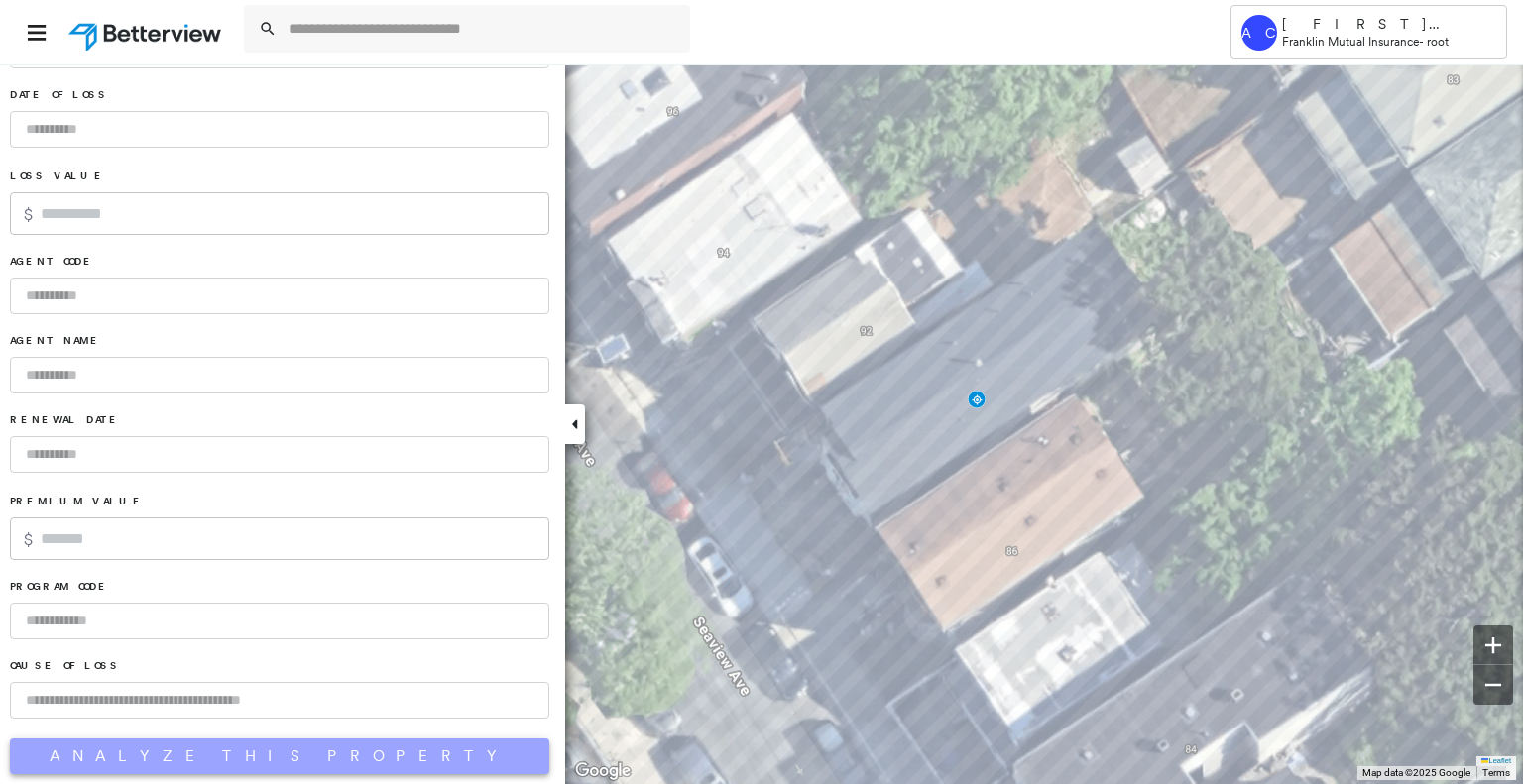 click on "Analyze This Property" at bounding box center [280, 756] 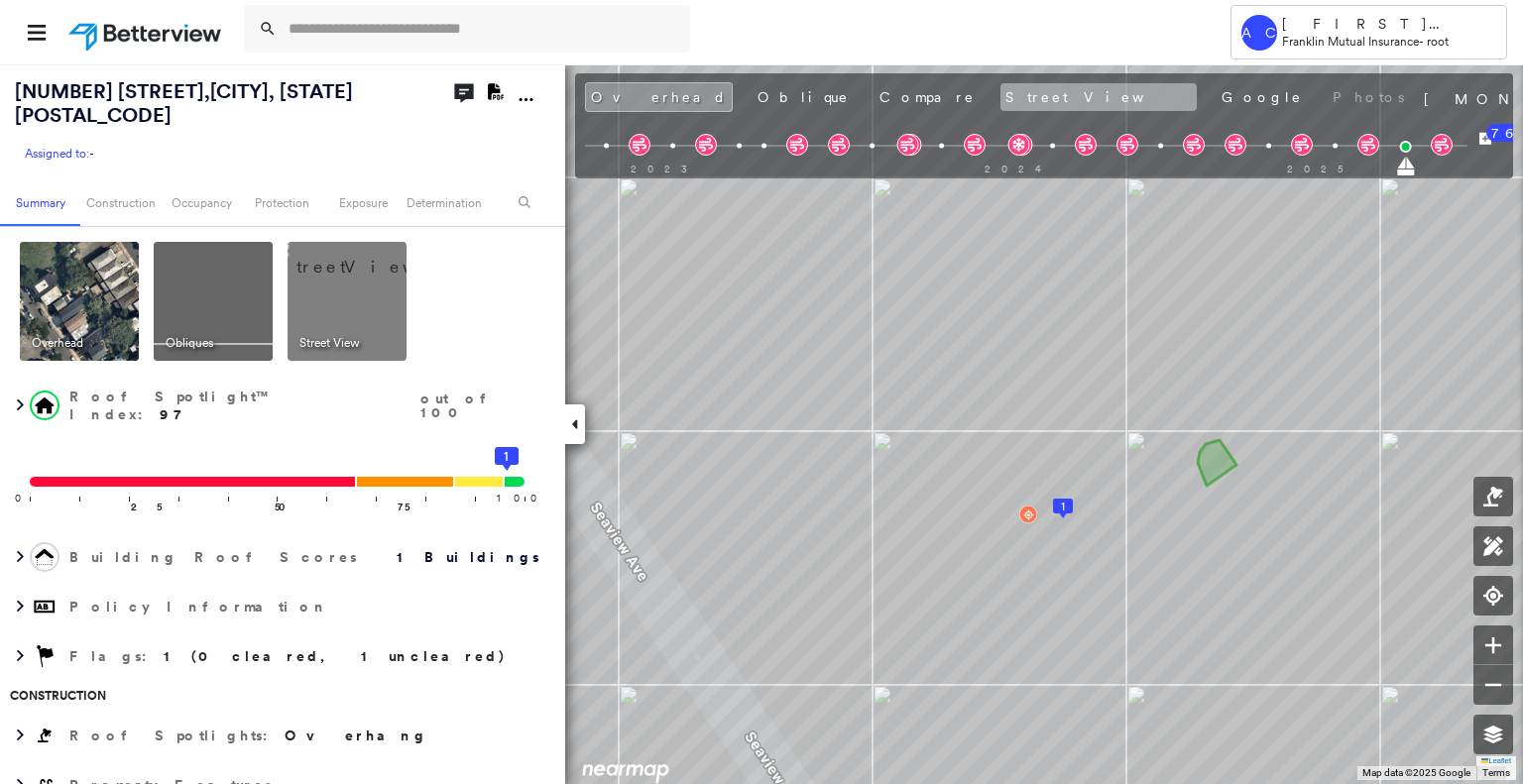 click on "Street View" at bounding box center (1099, 97) 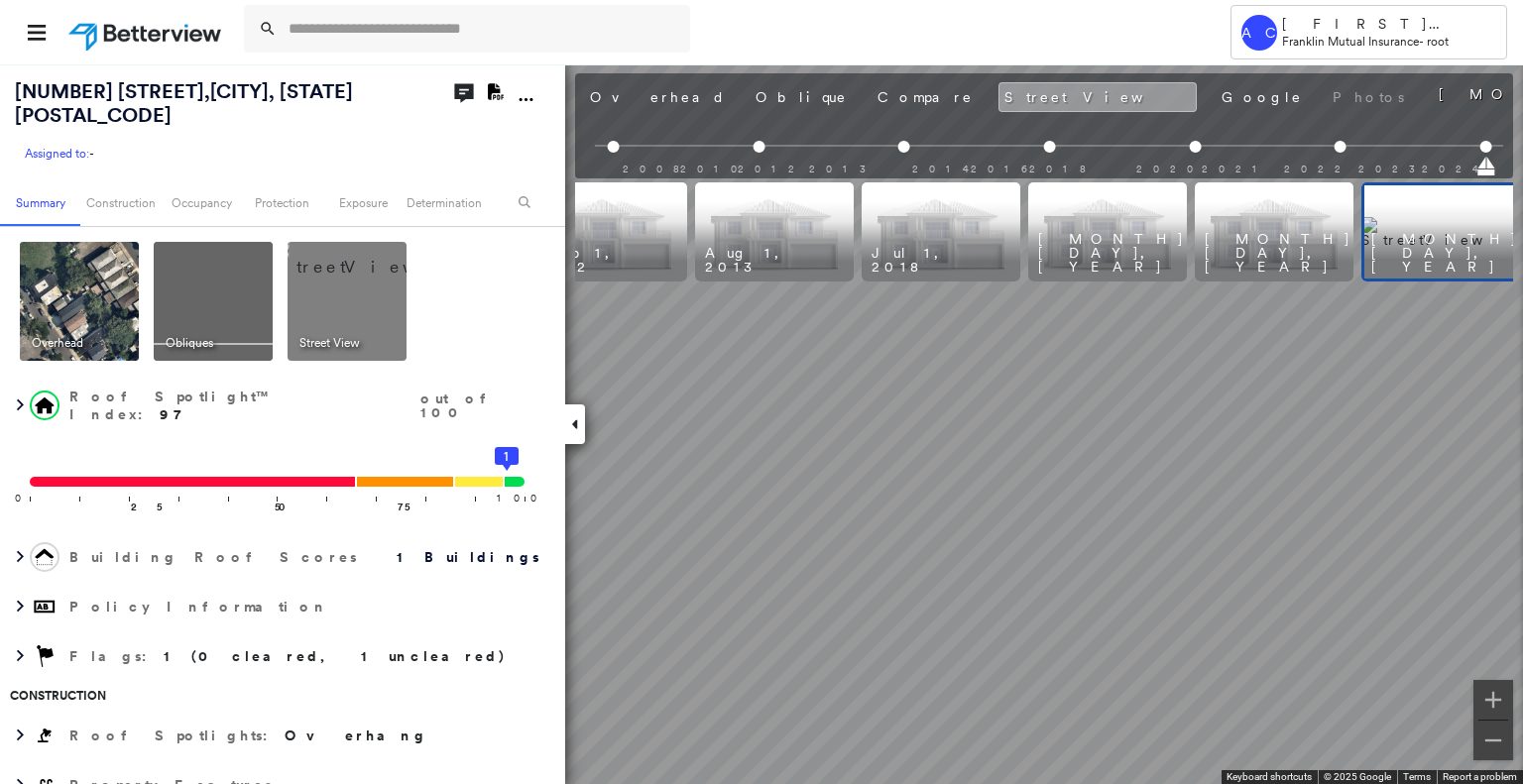 scroll, scrollTop: 0, scrollLeft: 227, axis: horizontal 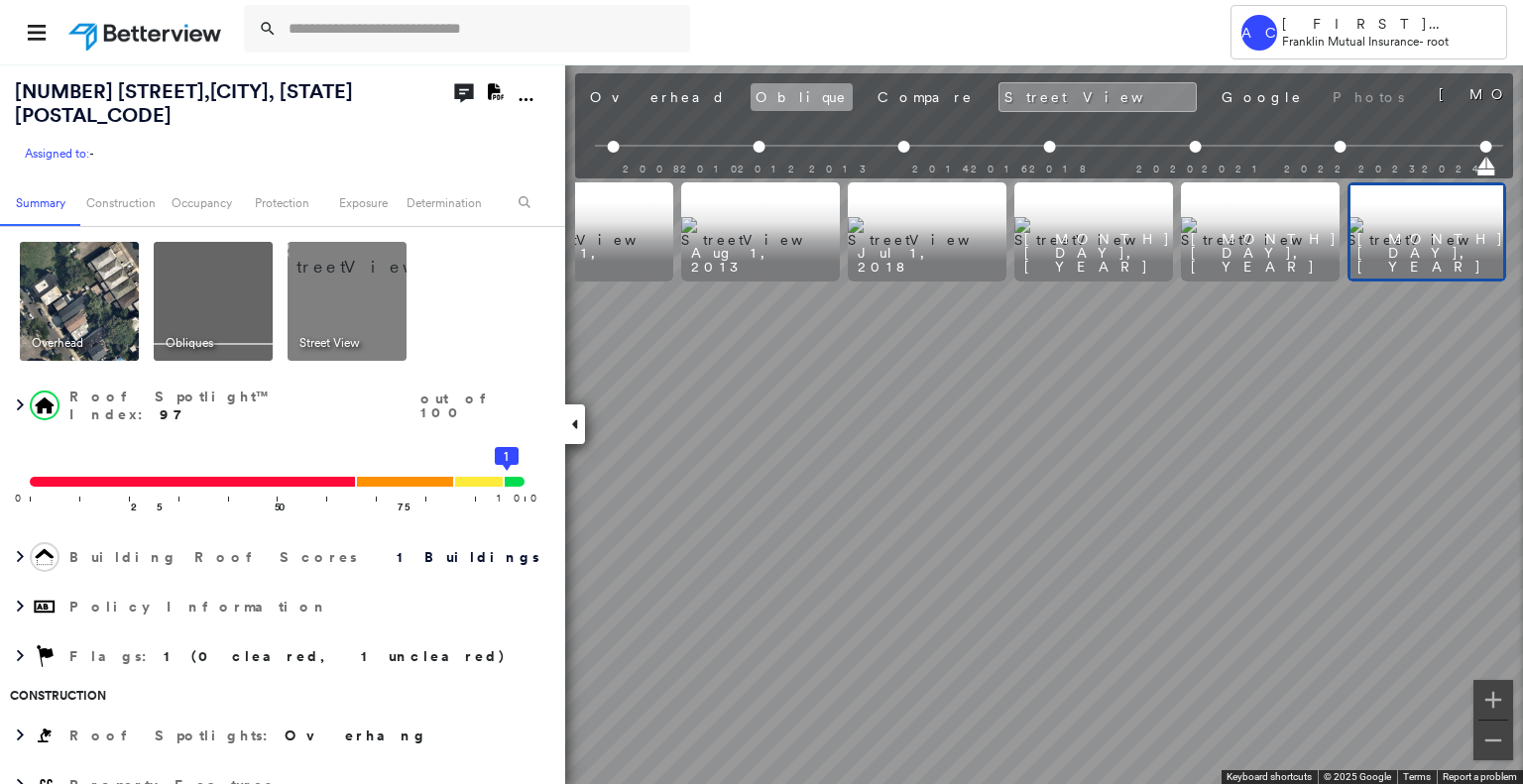 click on "Oblique" at bounding box center [801, 97] 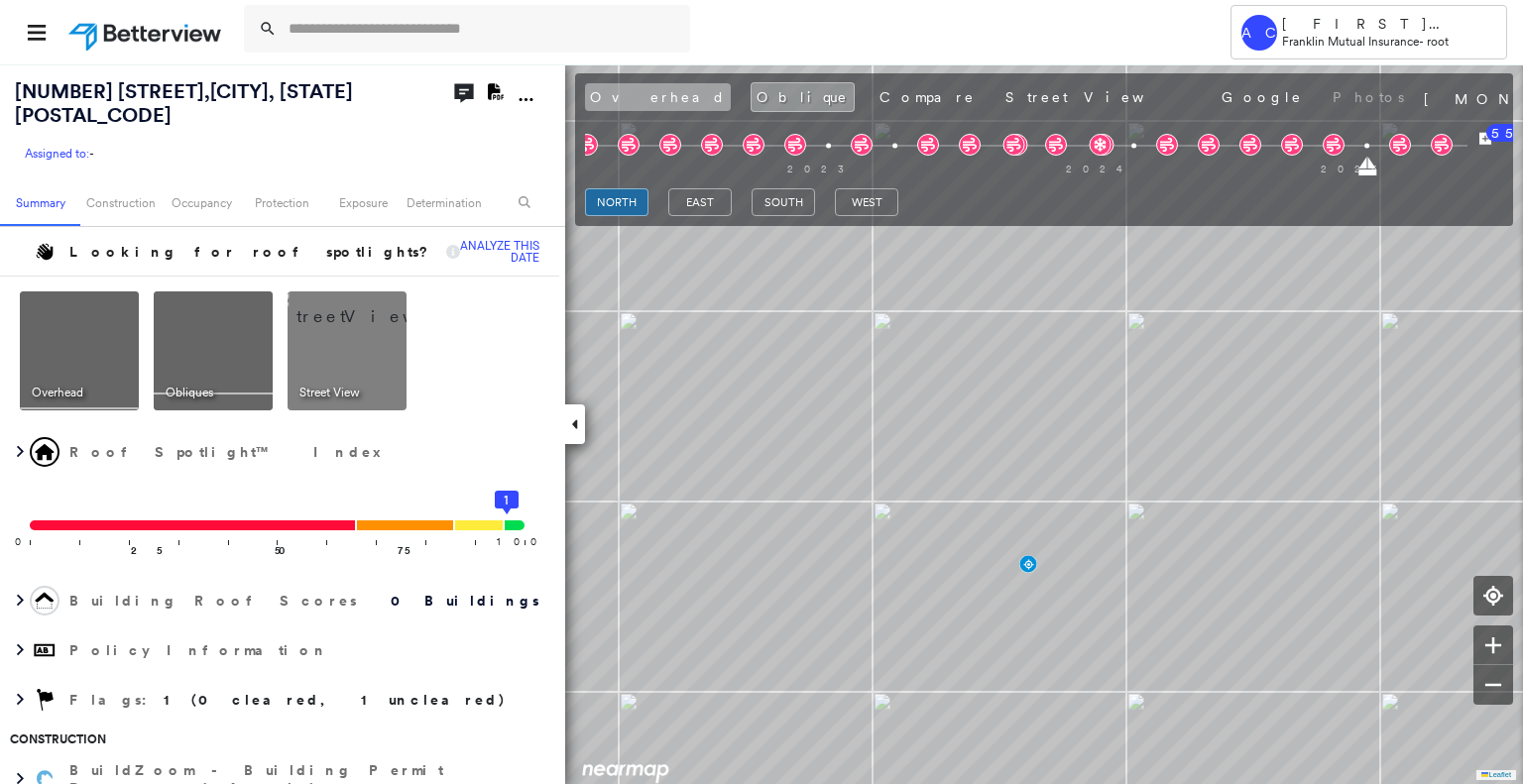 click on "Overhead" at bounding box center (657, 97) 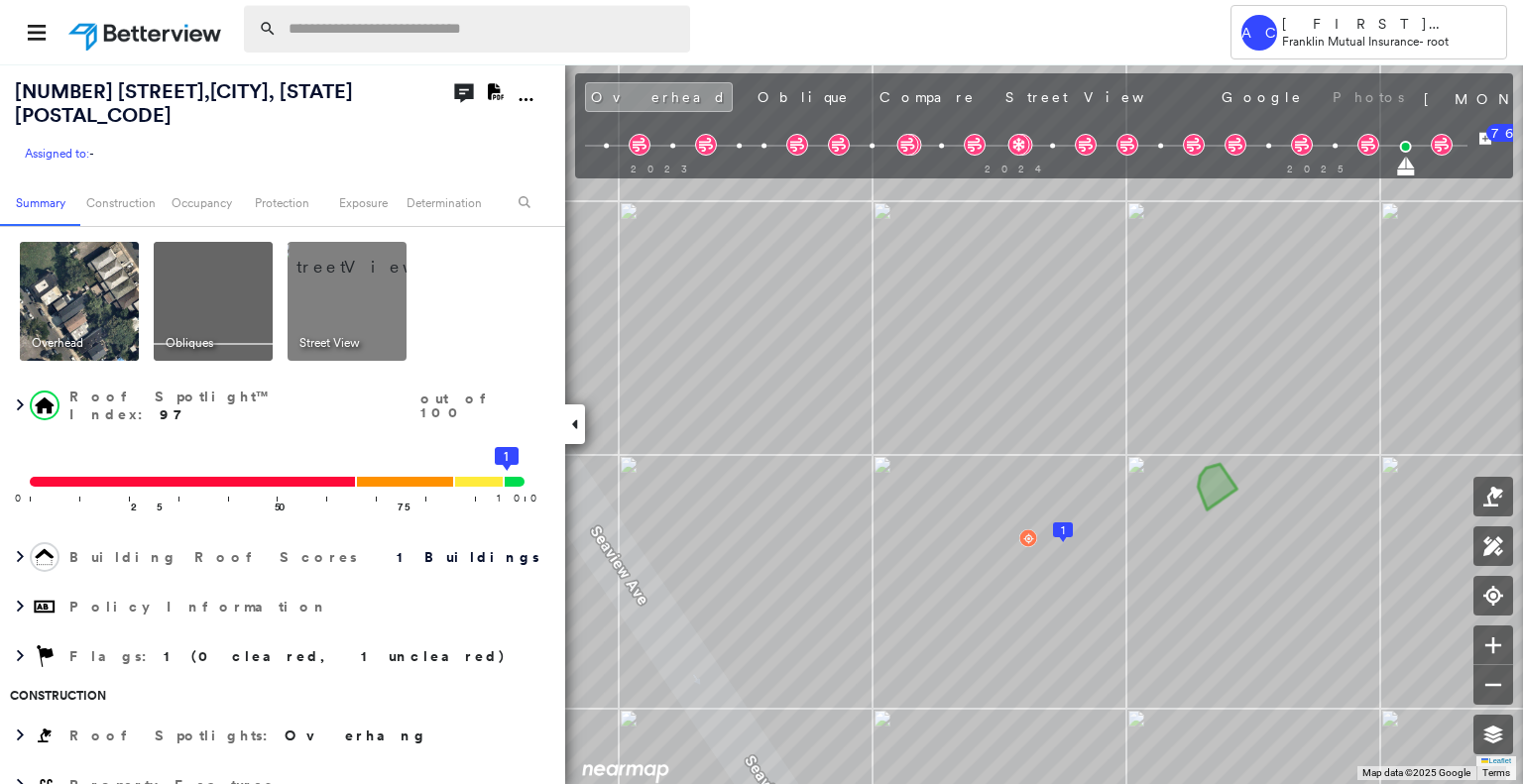 click at bounding box center (483, 29) 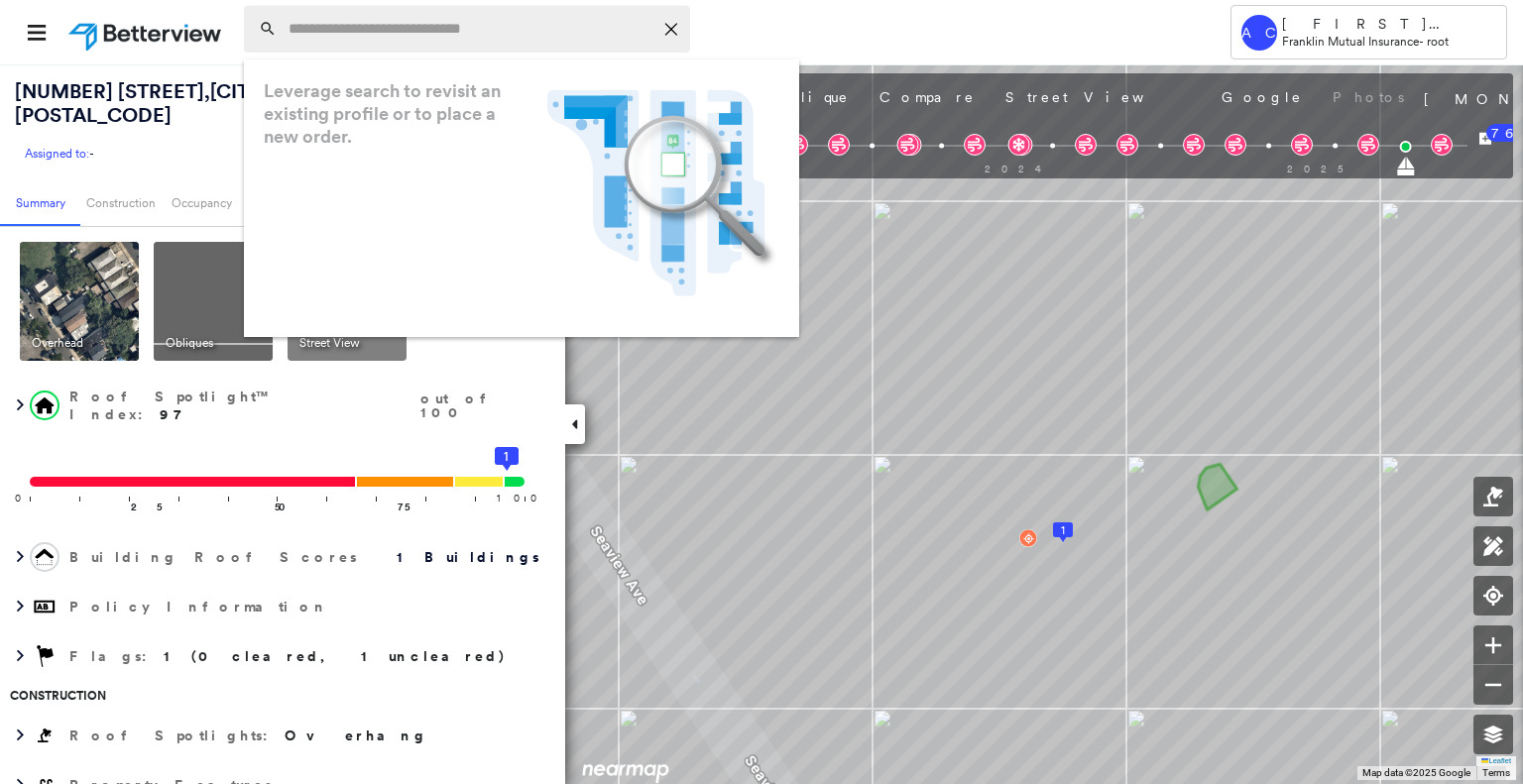 paste on "**********" 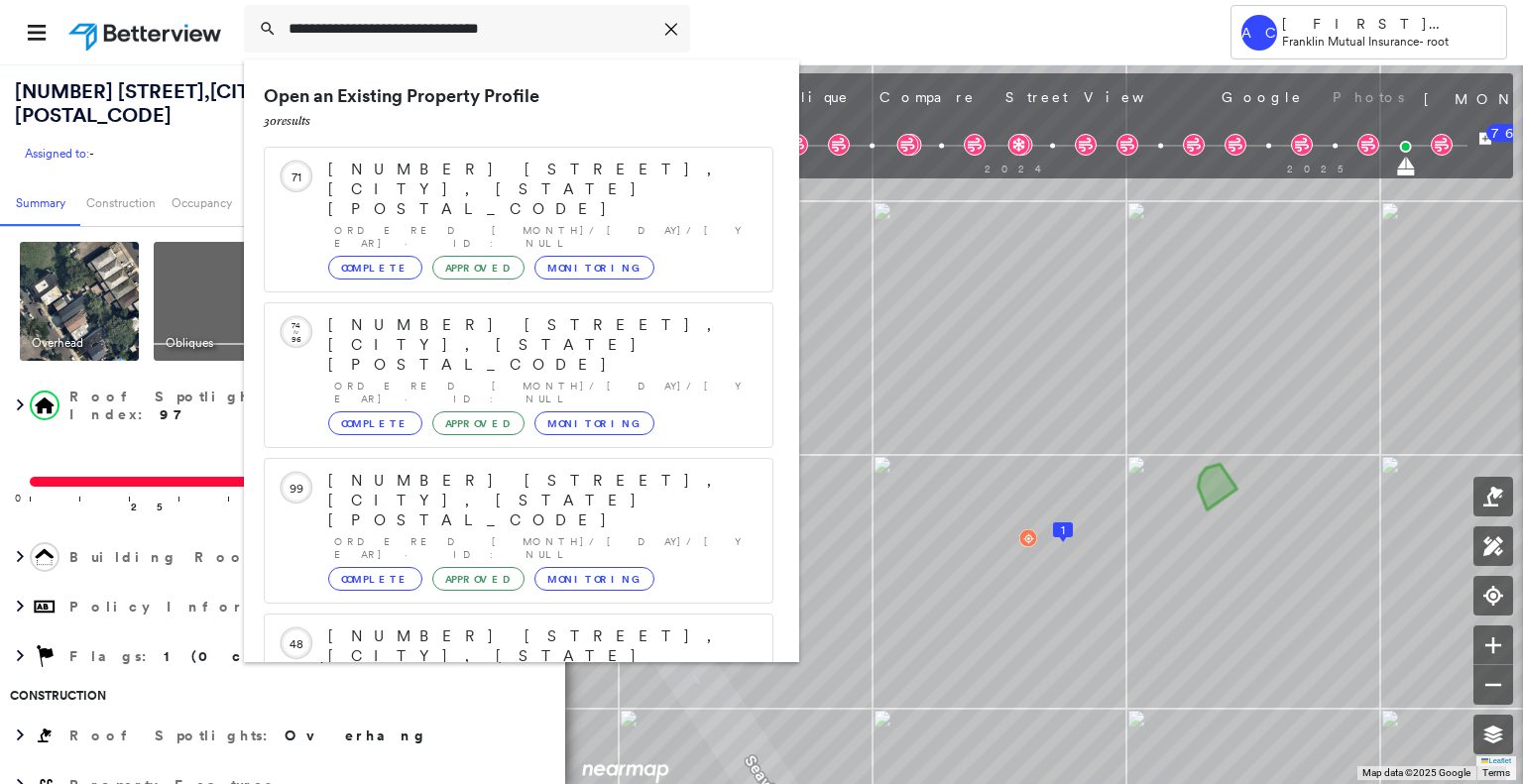 scroll, scrollTop: 206, scrollLeft: 0, axis: vertical 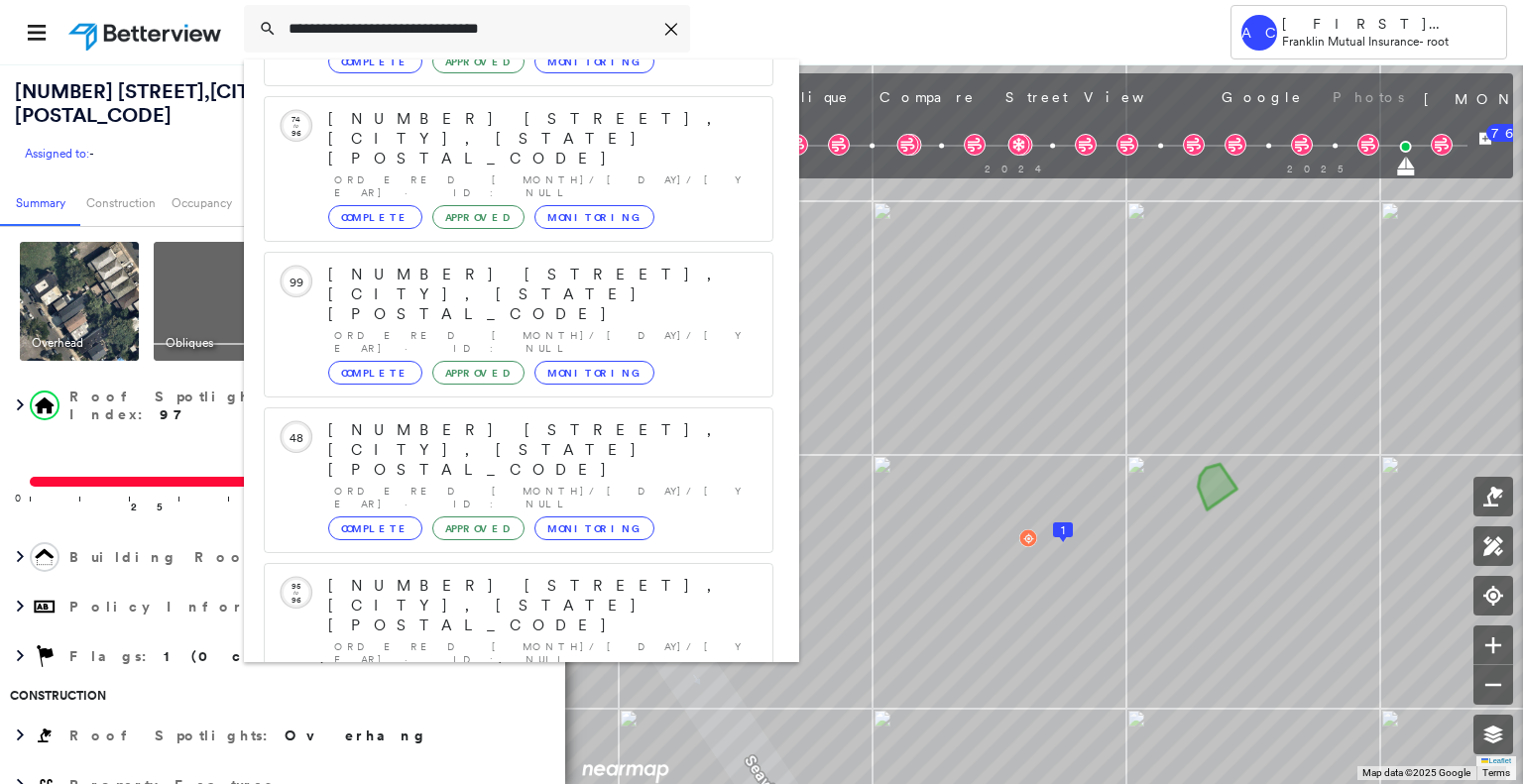 type on "**********" 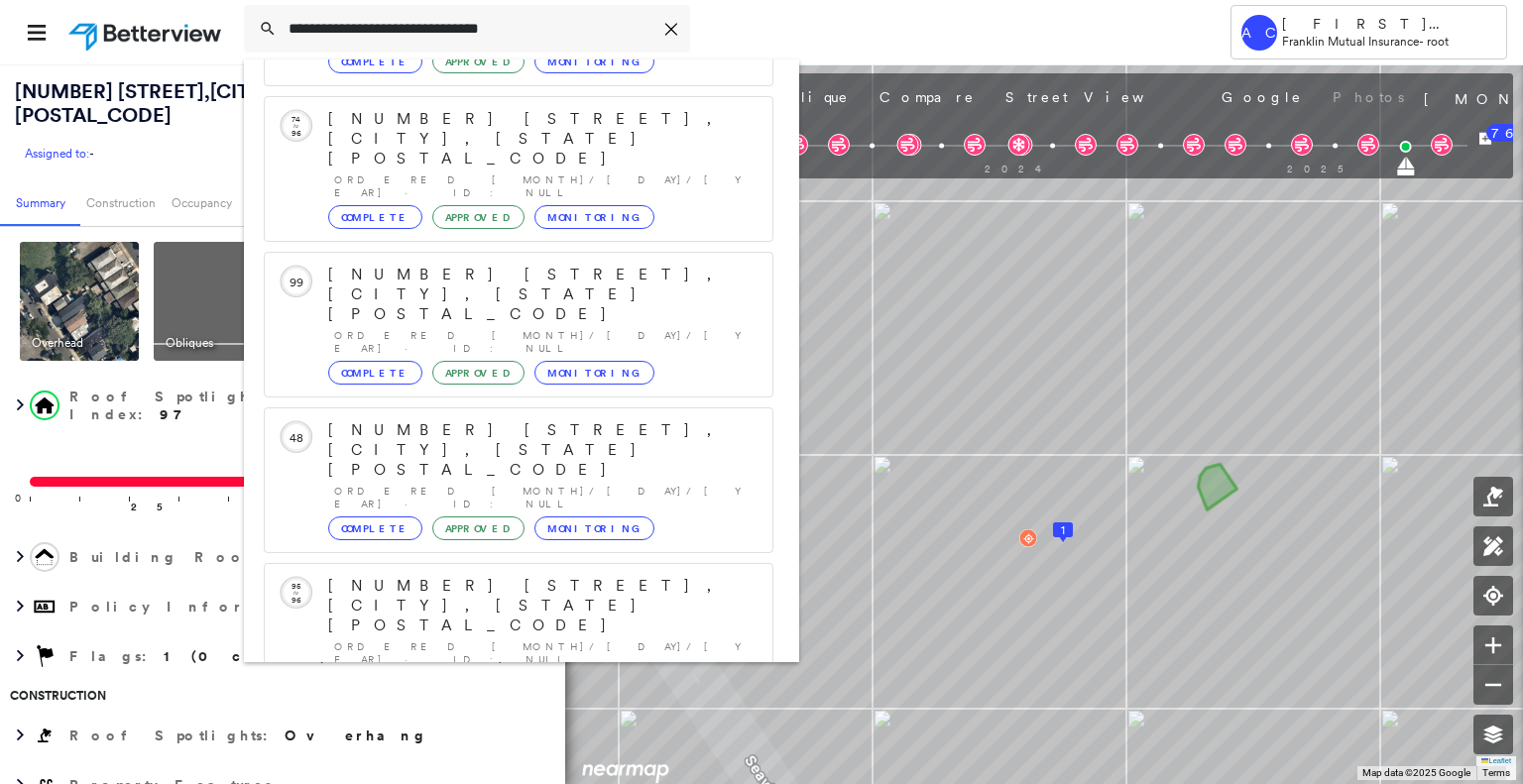 click on "[NUMBER] [STREET], [CITY], [STATE] [POSTAL_CODE]" at bounding box center (497, 895) 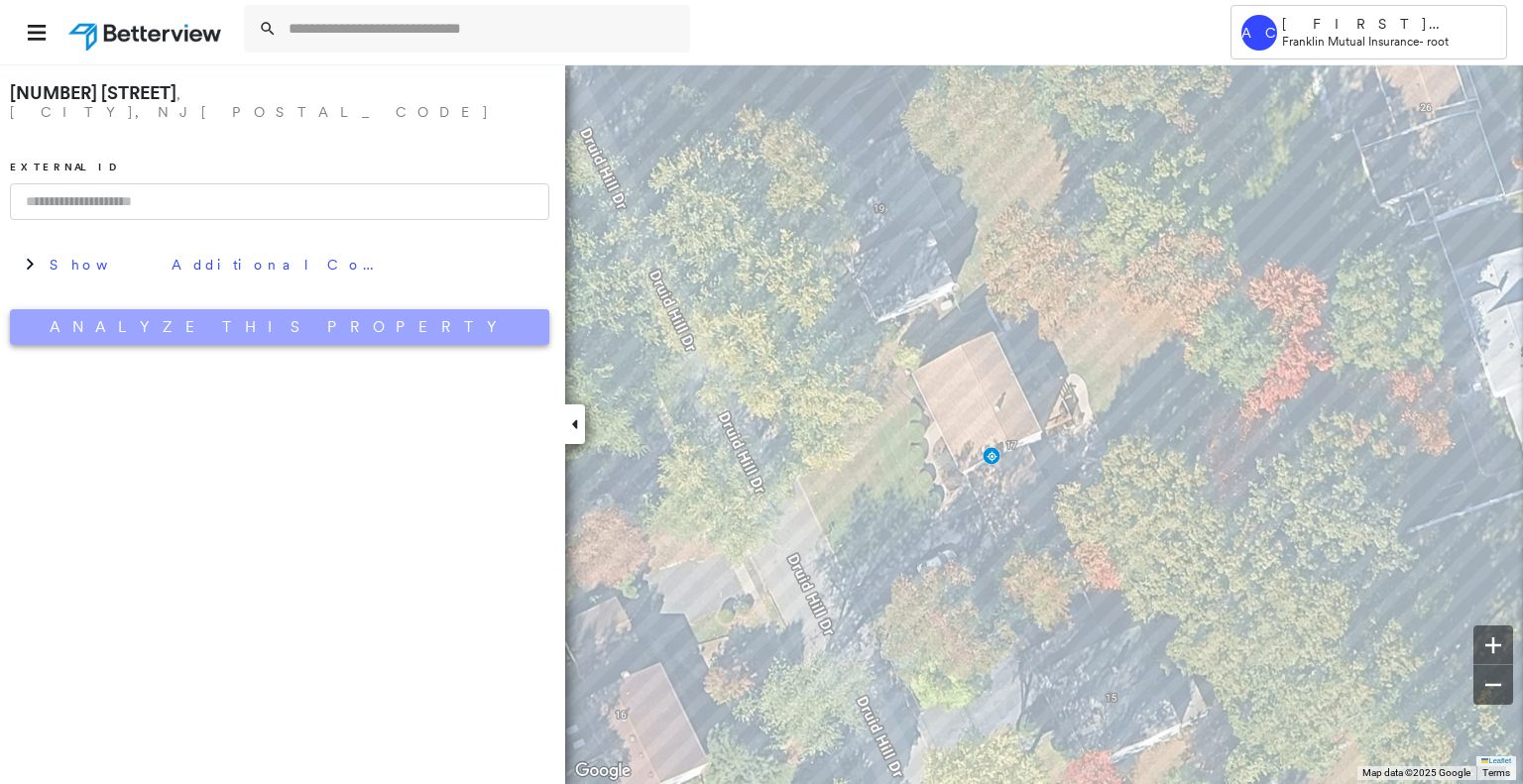 click on "Analyze This Property" at bounding box center (280, 327) 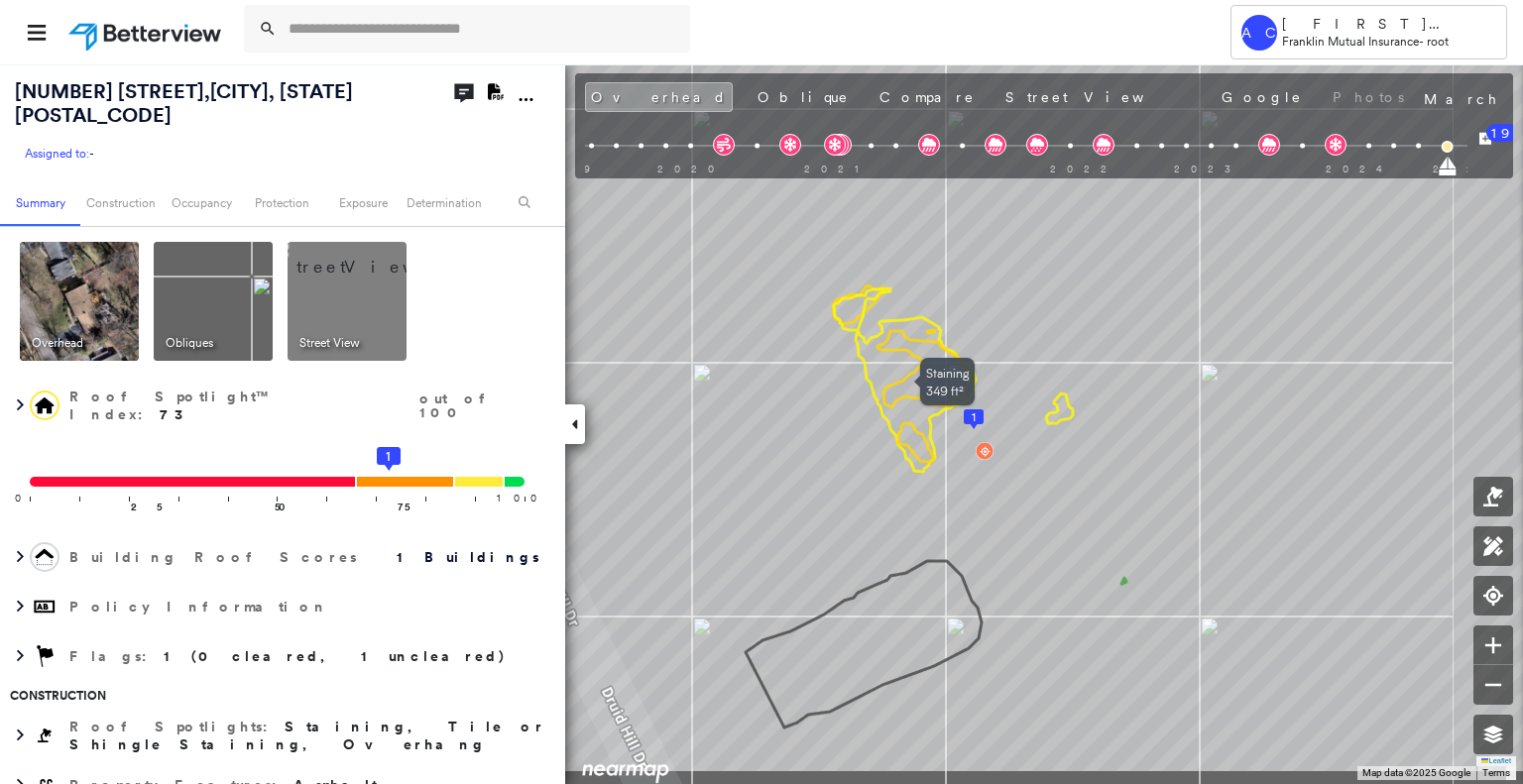drag, startPoint x: 979, startPoint y: 497, endPoint x: 900, endPoint y: 412, distance: 116.0431 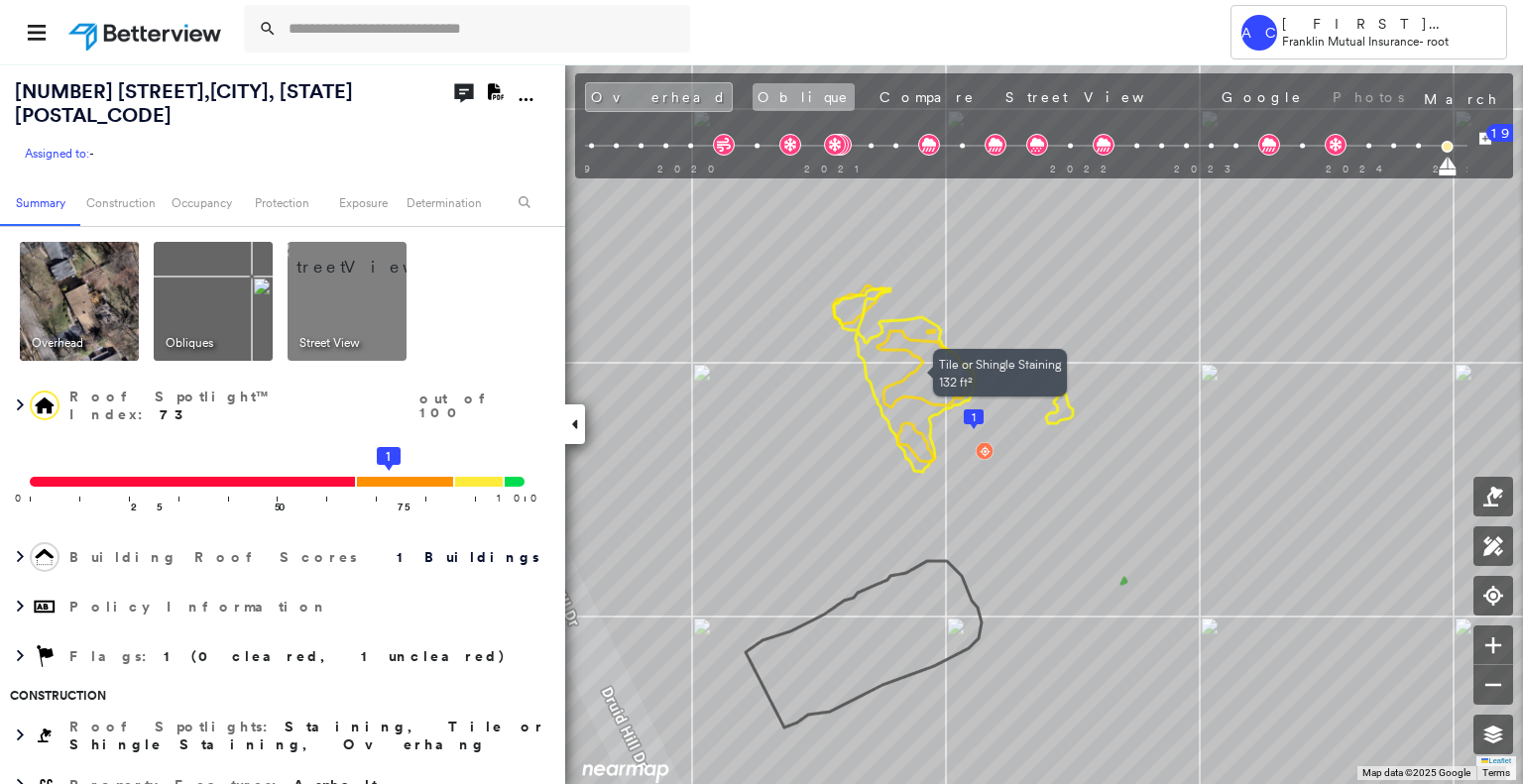 click on "Oblique" at bounding box center [803, 97] 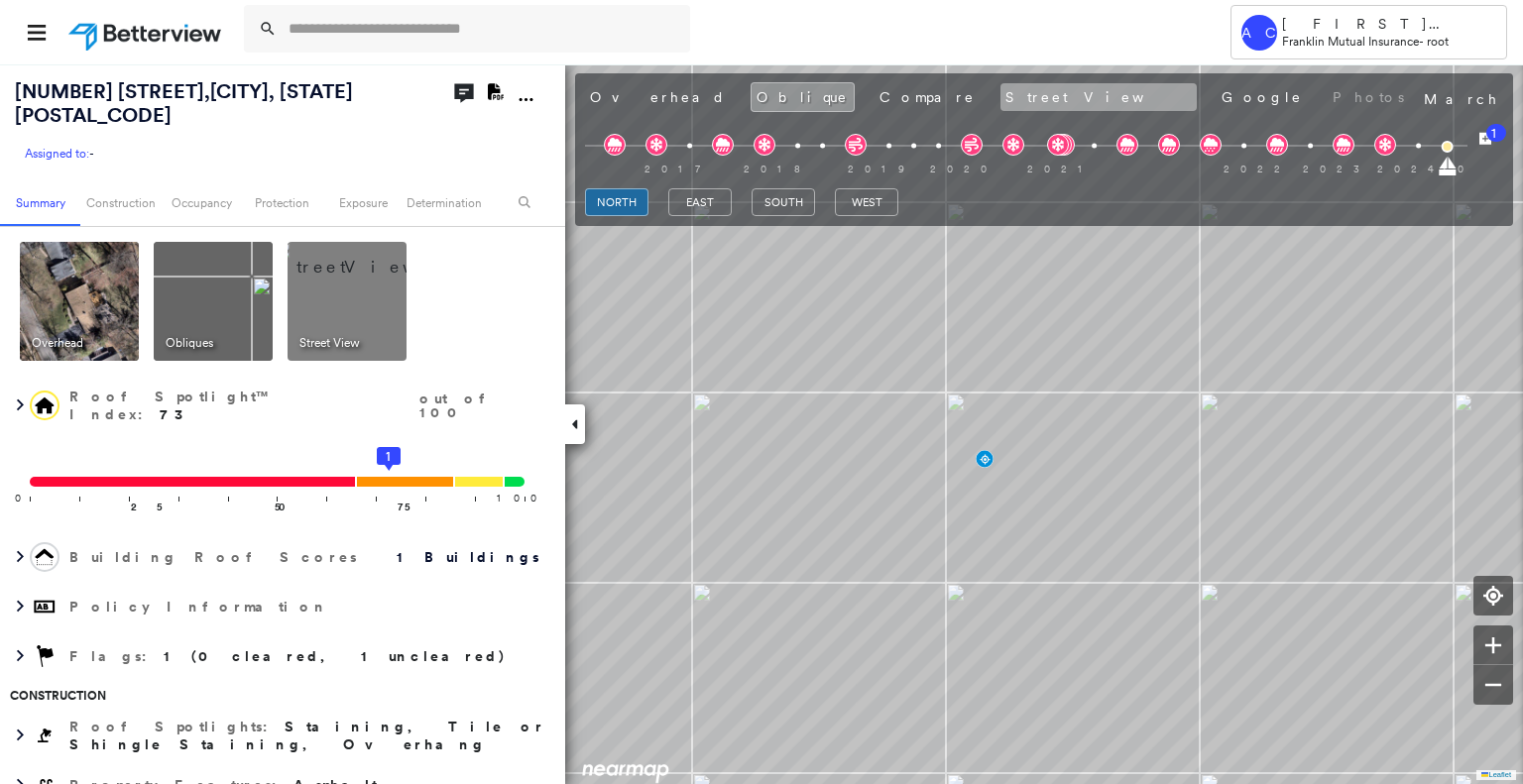 click on "Street View" at bounding box center [1099, 97] 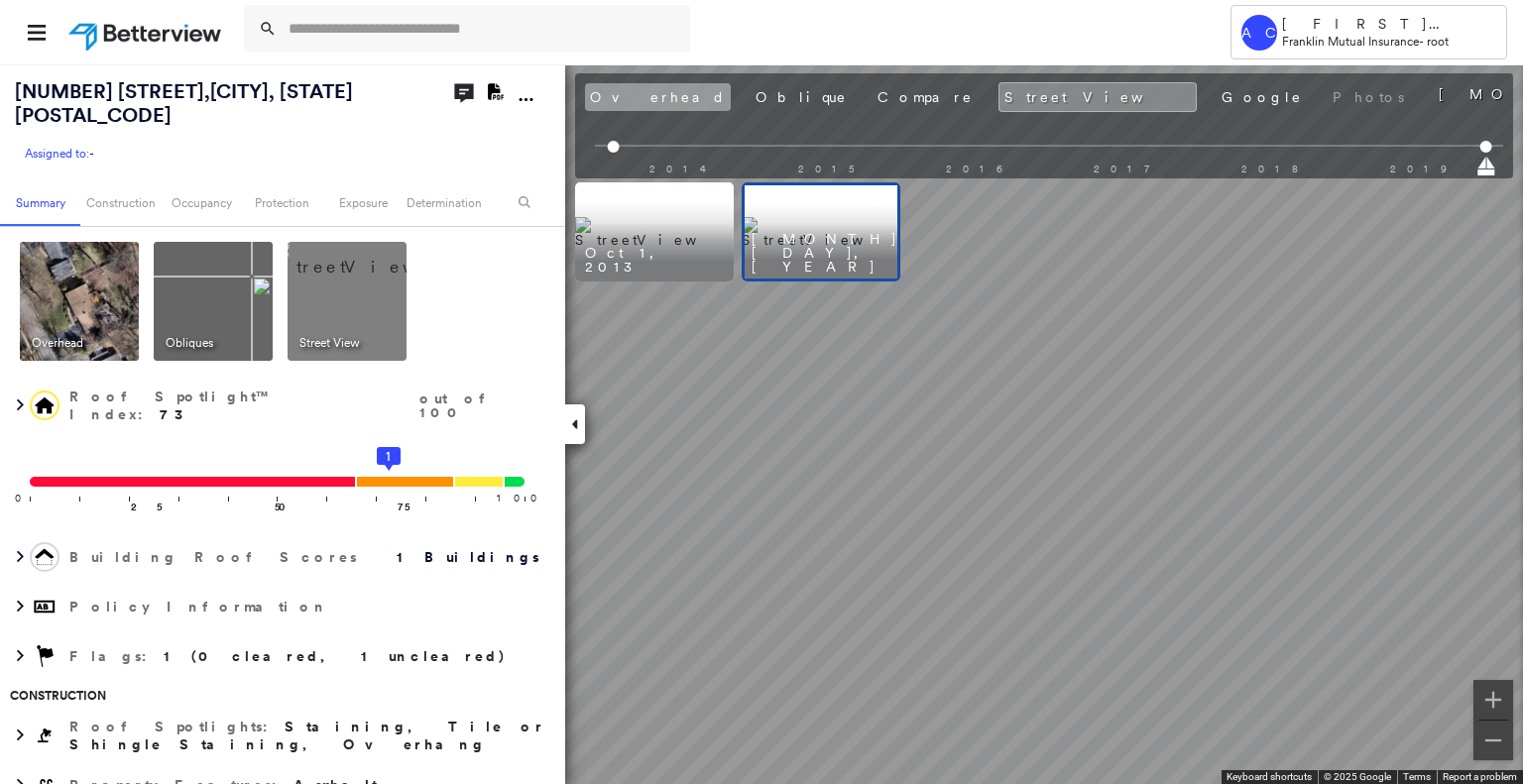 click on "Overhead" at bounding box center (657, 97) 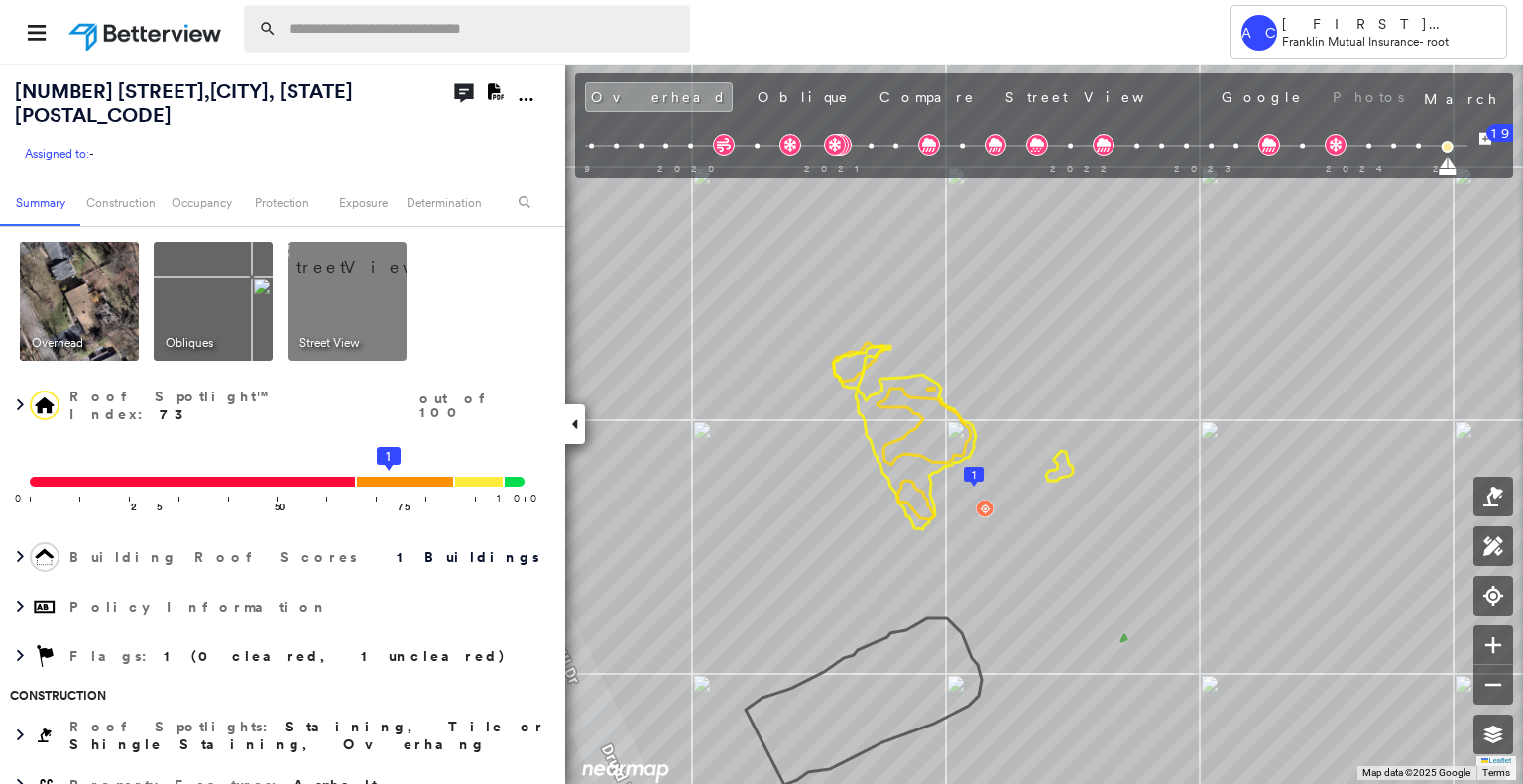 click at bounding box center [483, 29] 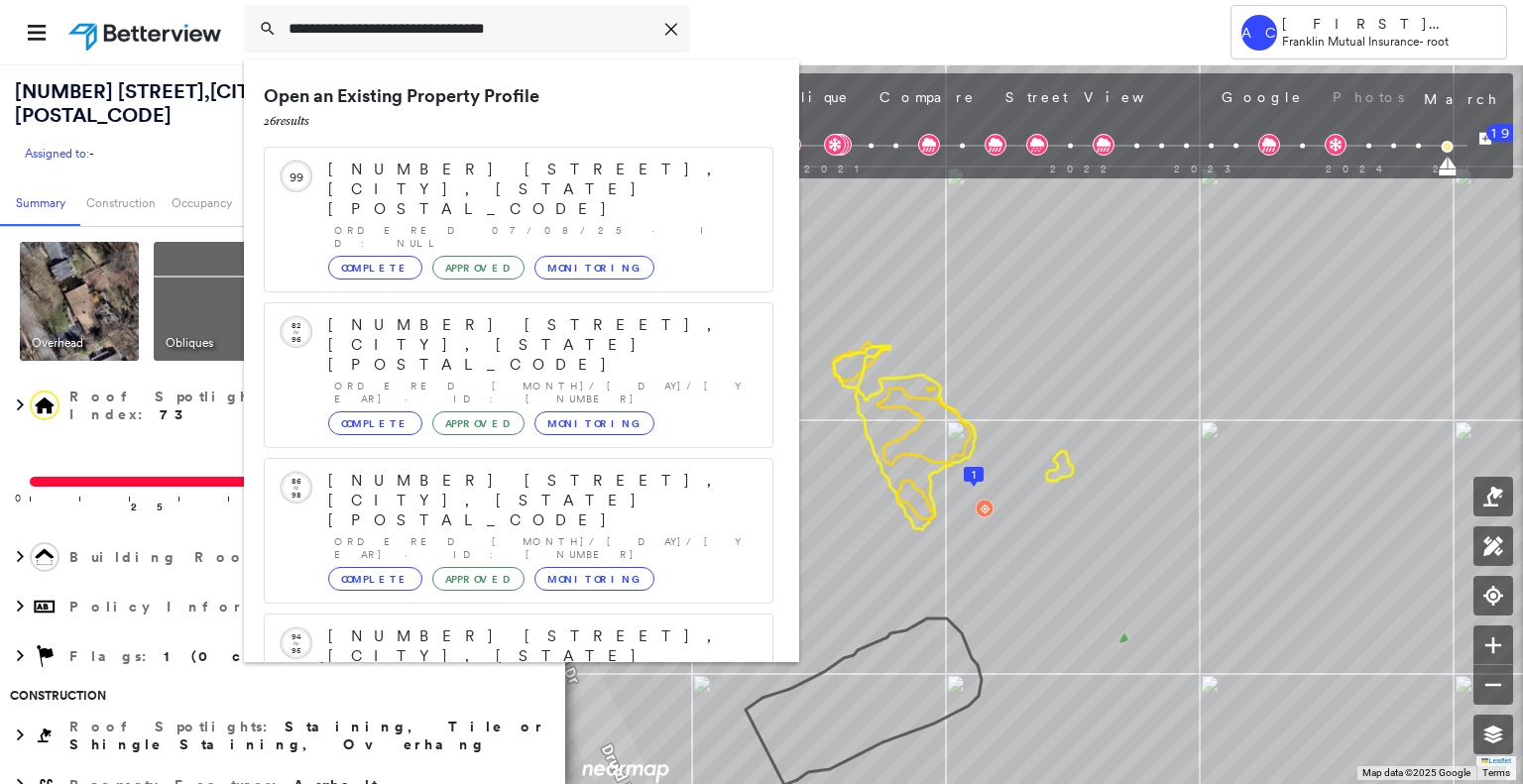 scroll, scrollTop: 206, scrollLeft: 0, axis: vertical 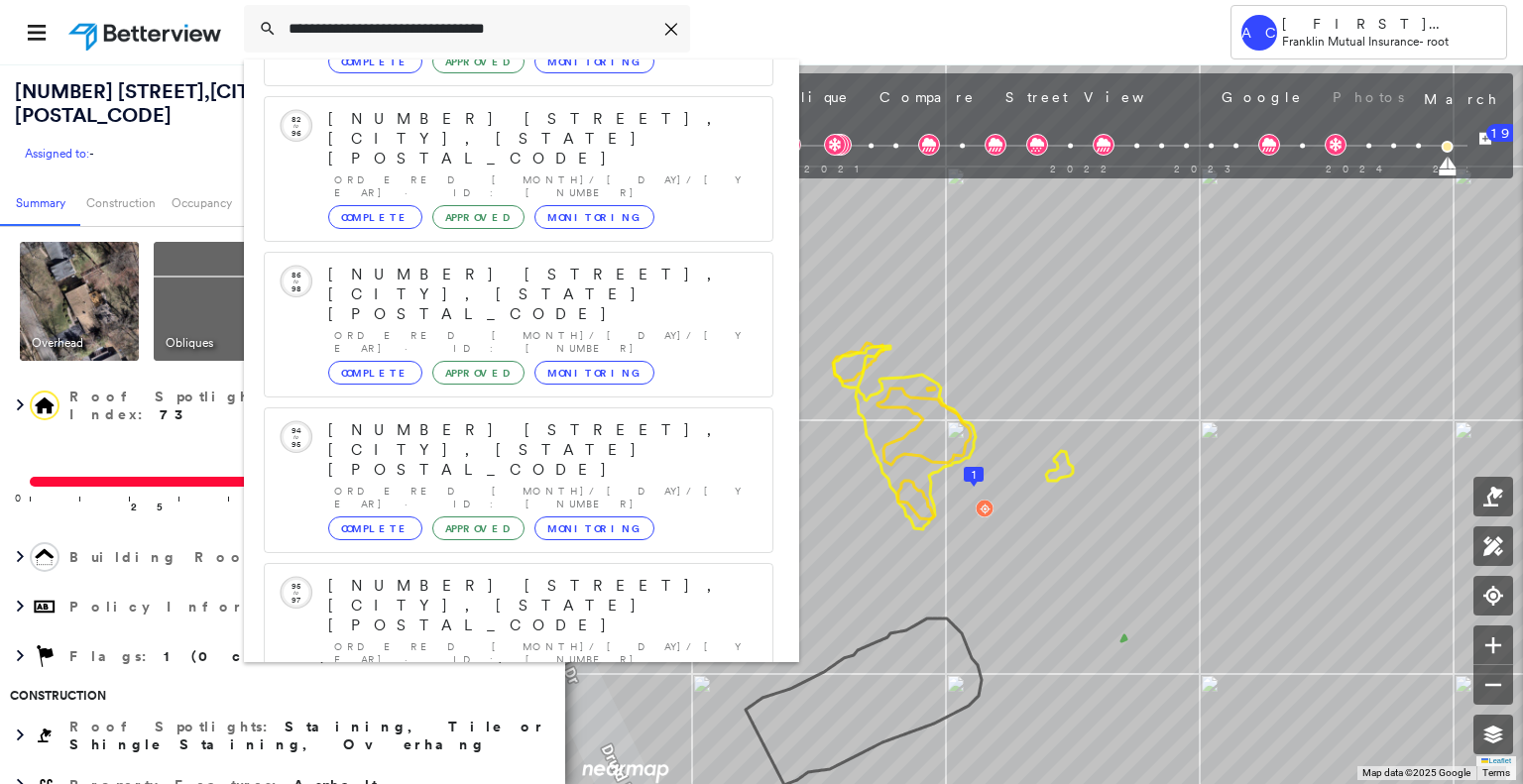 type on "**********" 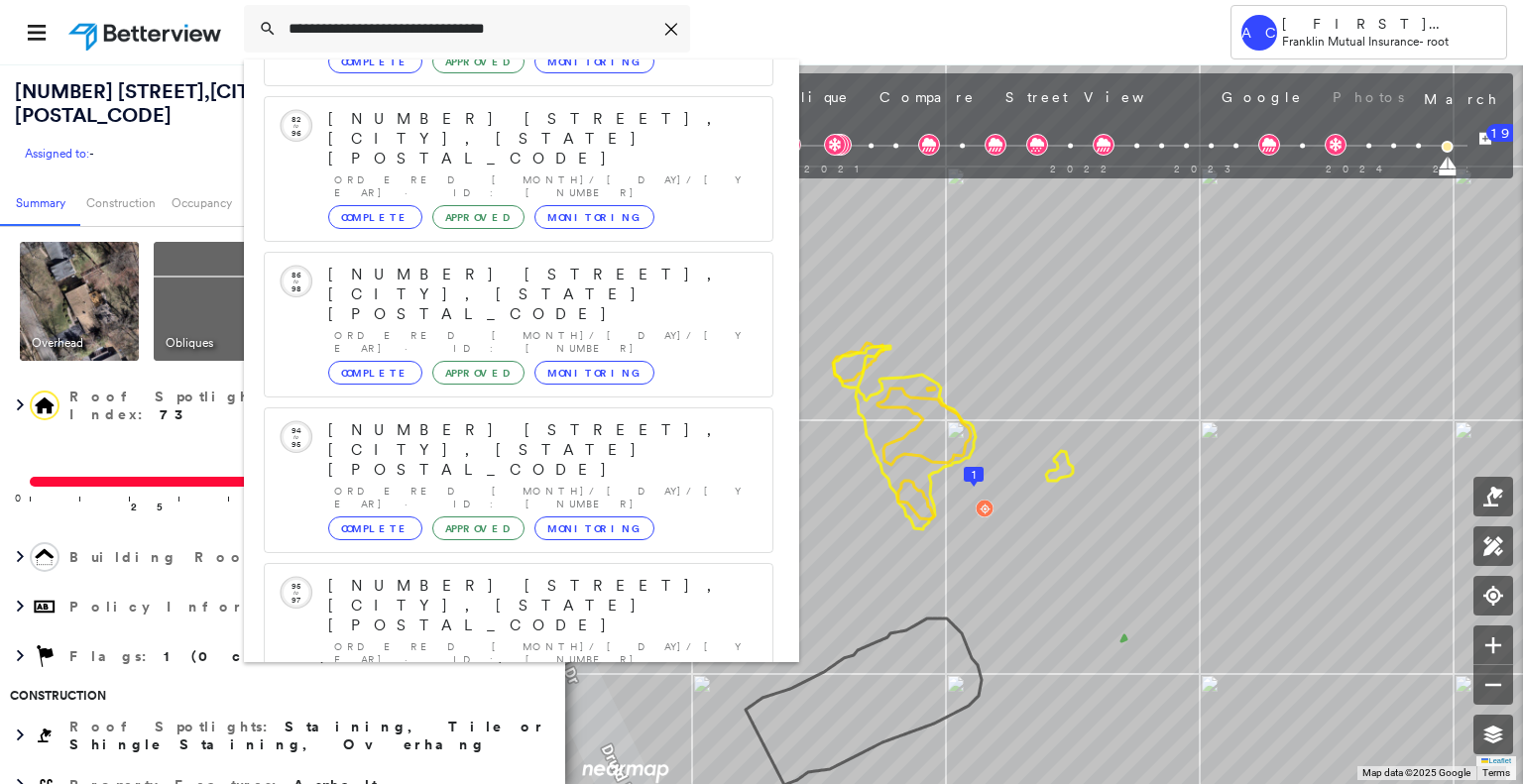 click on "[NUMBER] [STREET], [CITY], [STATE] [POSTAL_CODE] Group Created with Sketch." at bounding box center (519, 895) 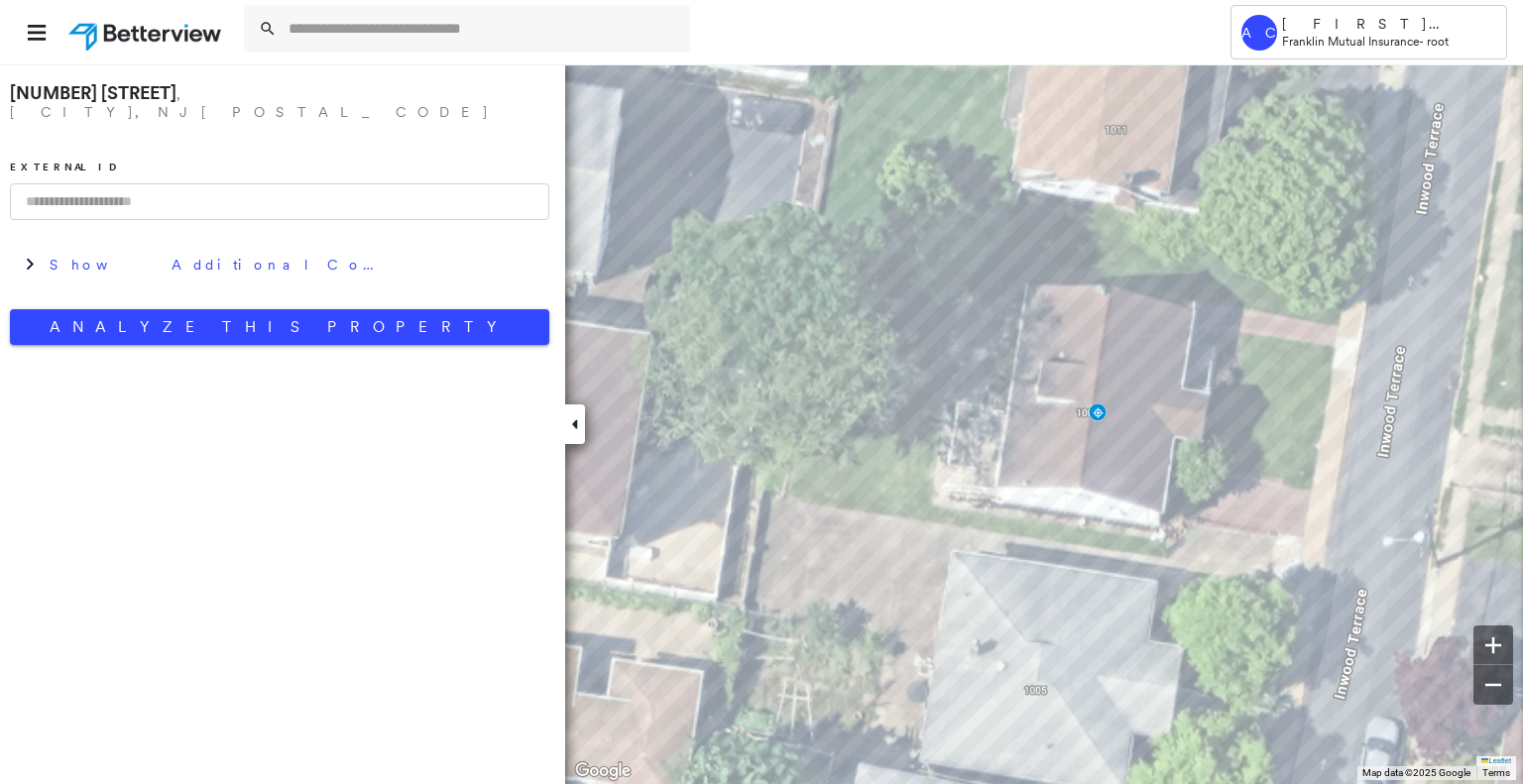 click on "[NUMBER] [STREET] , [CITY],  [STATE]  [POSTAL_CODE] External ID   Show Additional Company Data Analyze This Property" at bounding box center (283, 423) 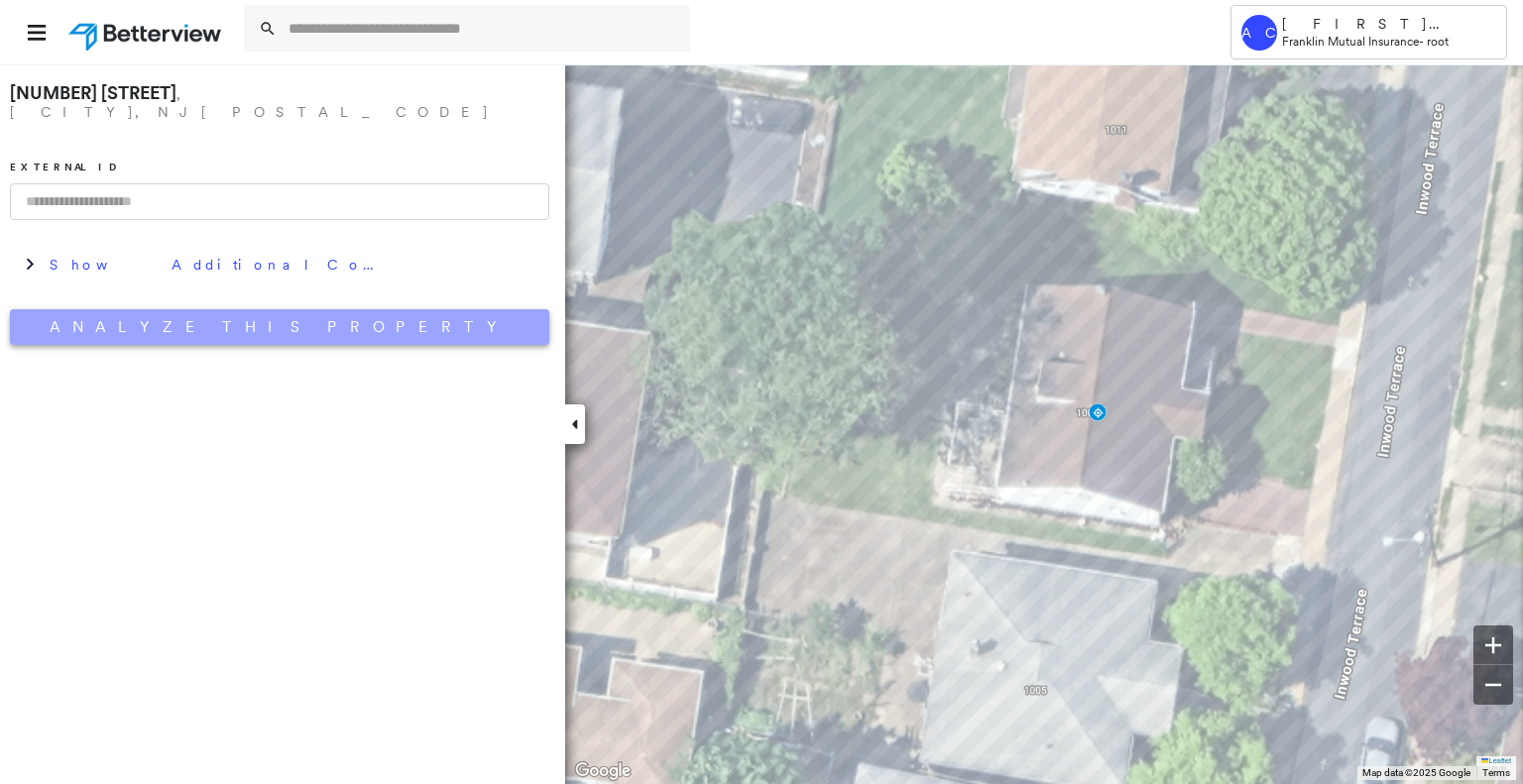 click on "Analyze This Property" at bounding box center (280, 327) 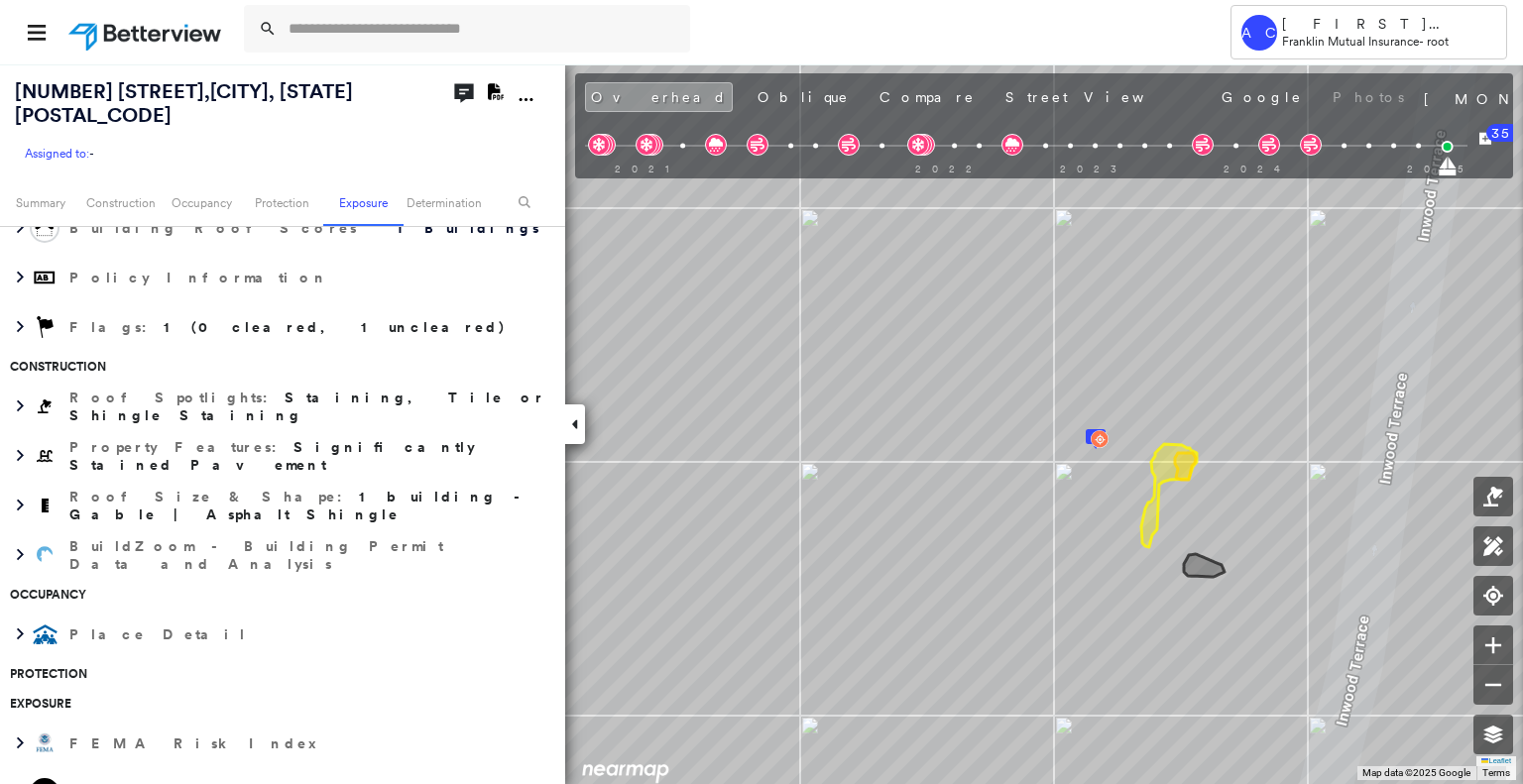 scroll, scrollTop: 0, scrollLeft: 0, axis: both 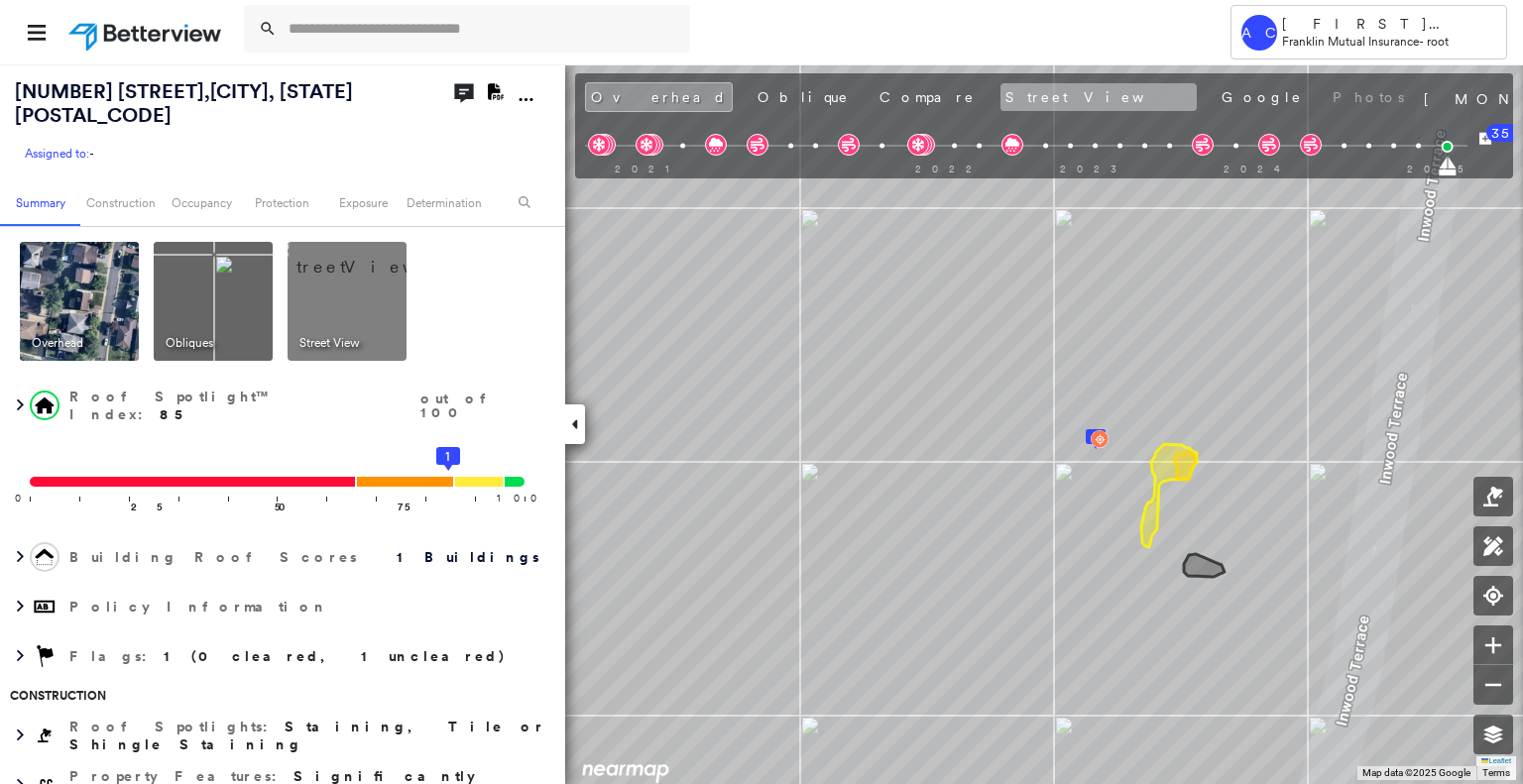 click on "Street View" at bounding box center [1099, 97] 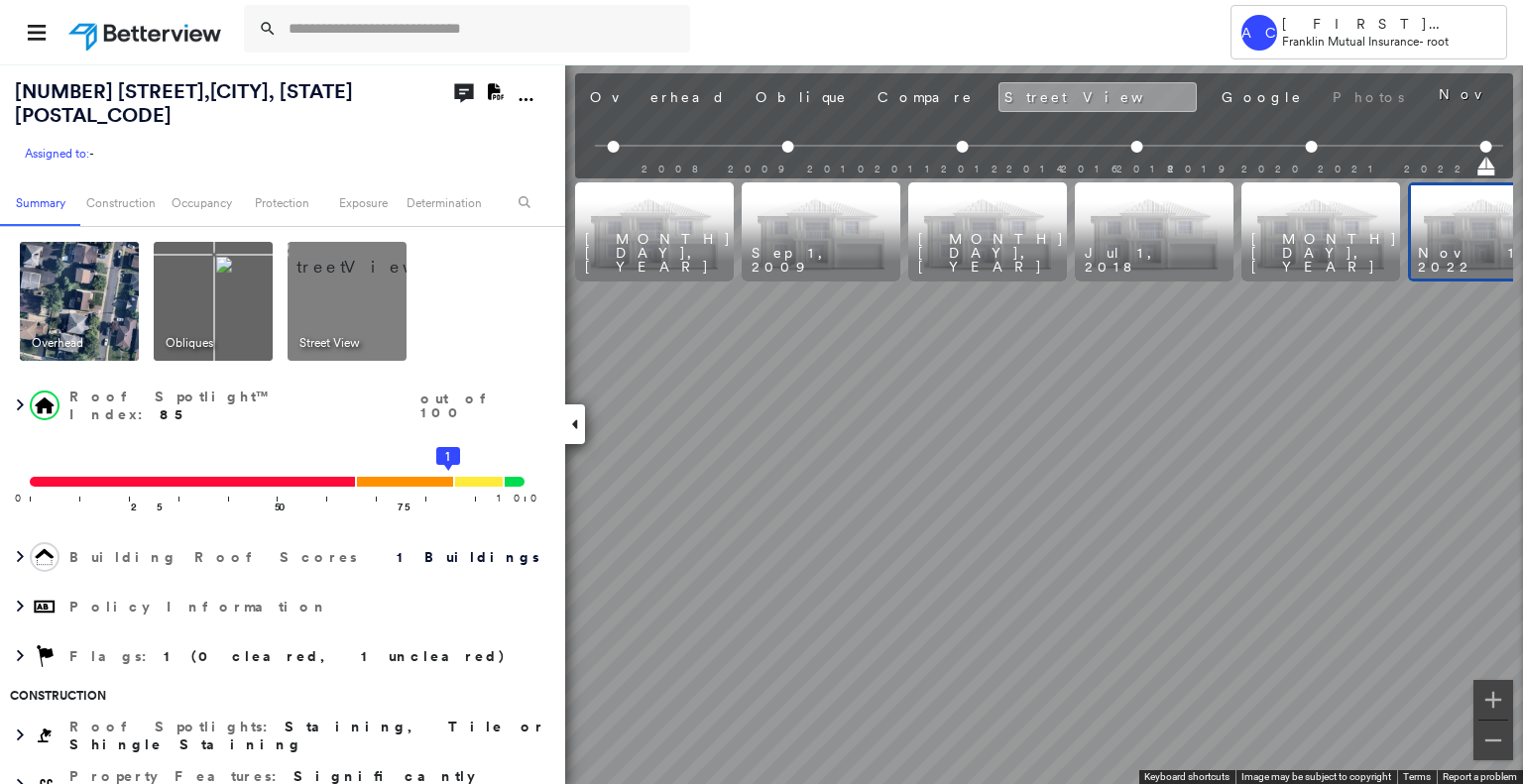 scroll, scrollTop: 0, scrollLeft: 60, axis: horizontal 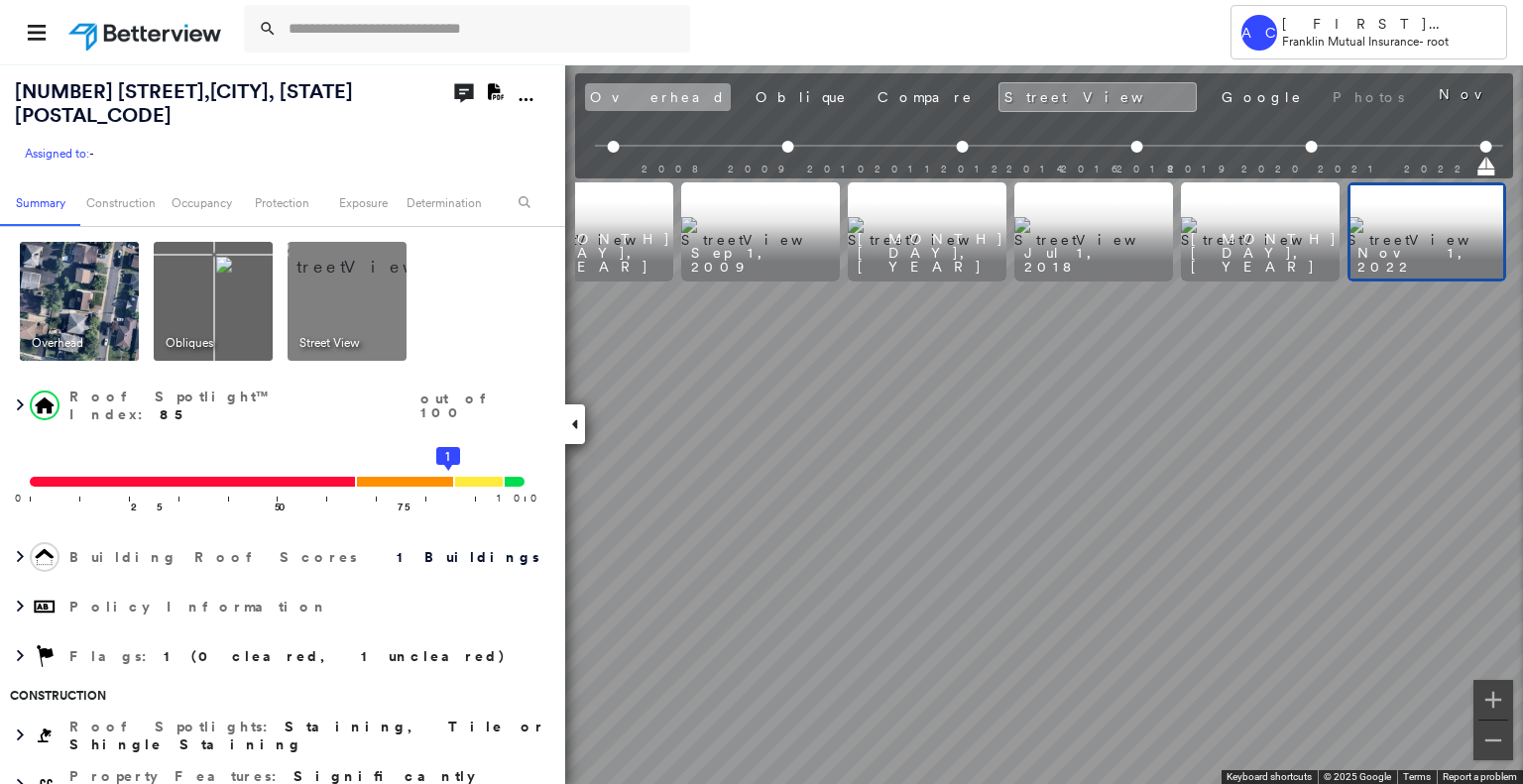 click on "Overhead" at bounding box center [657, 97] 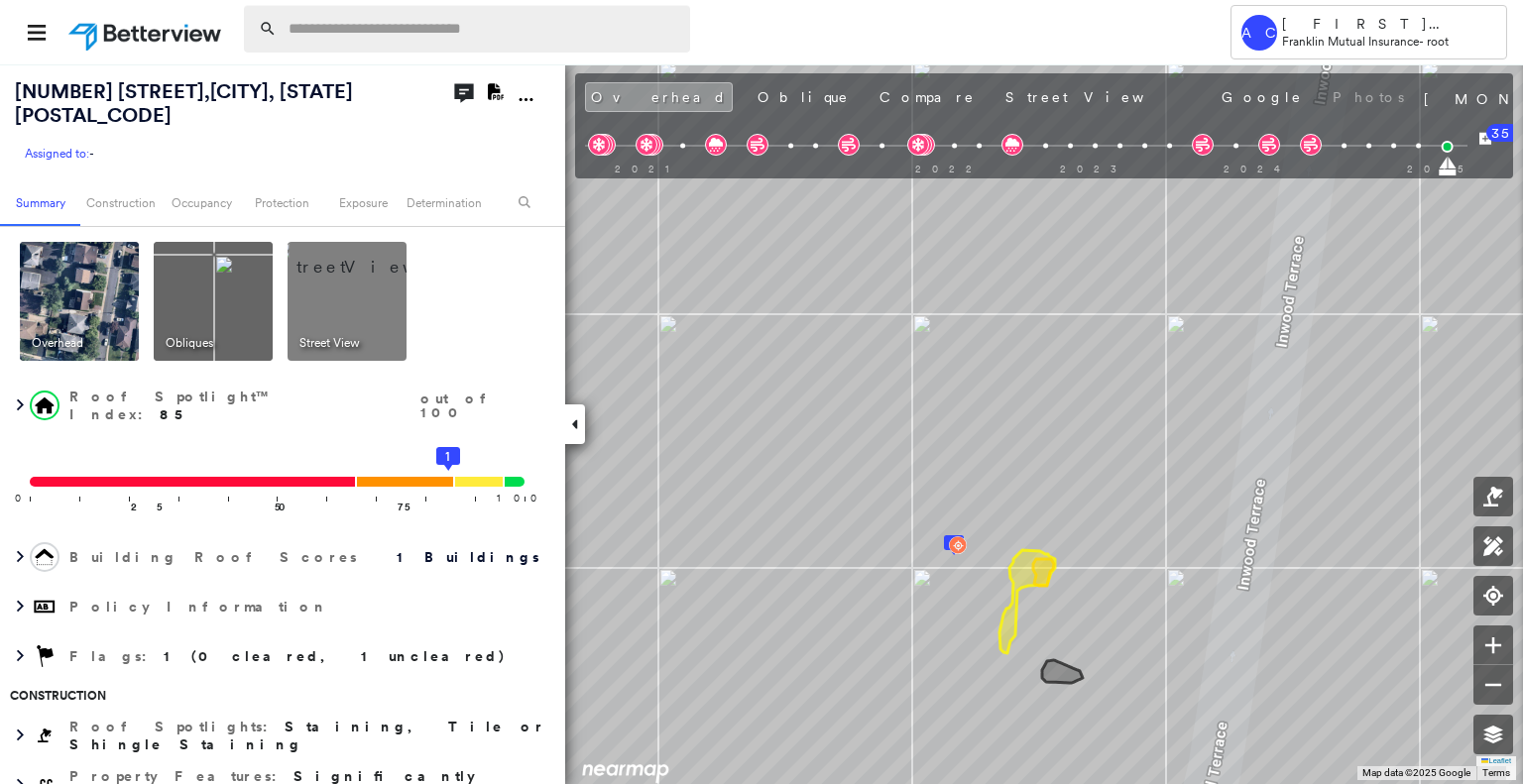 click at bounding box center (483, 29) 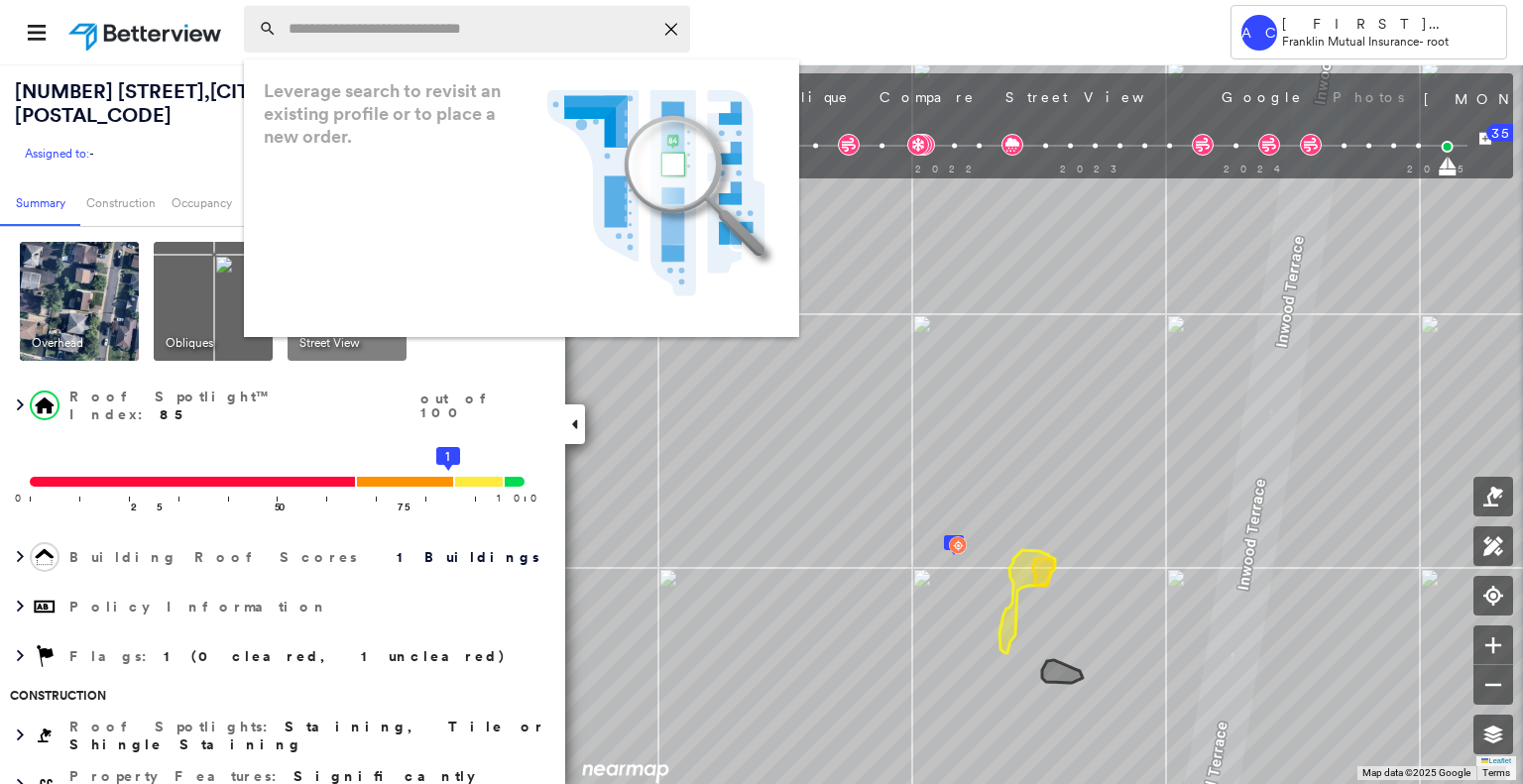 paste on "**********" 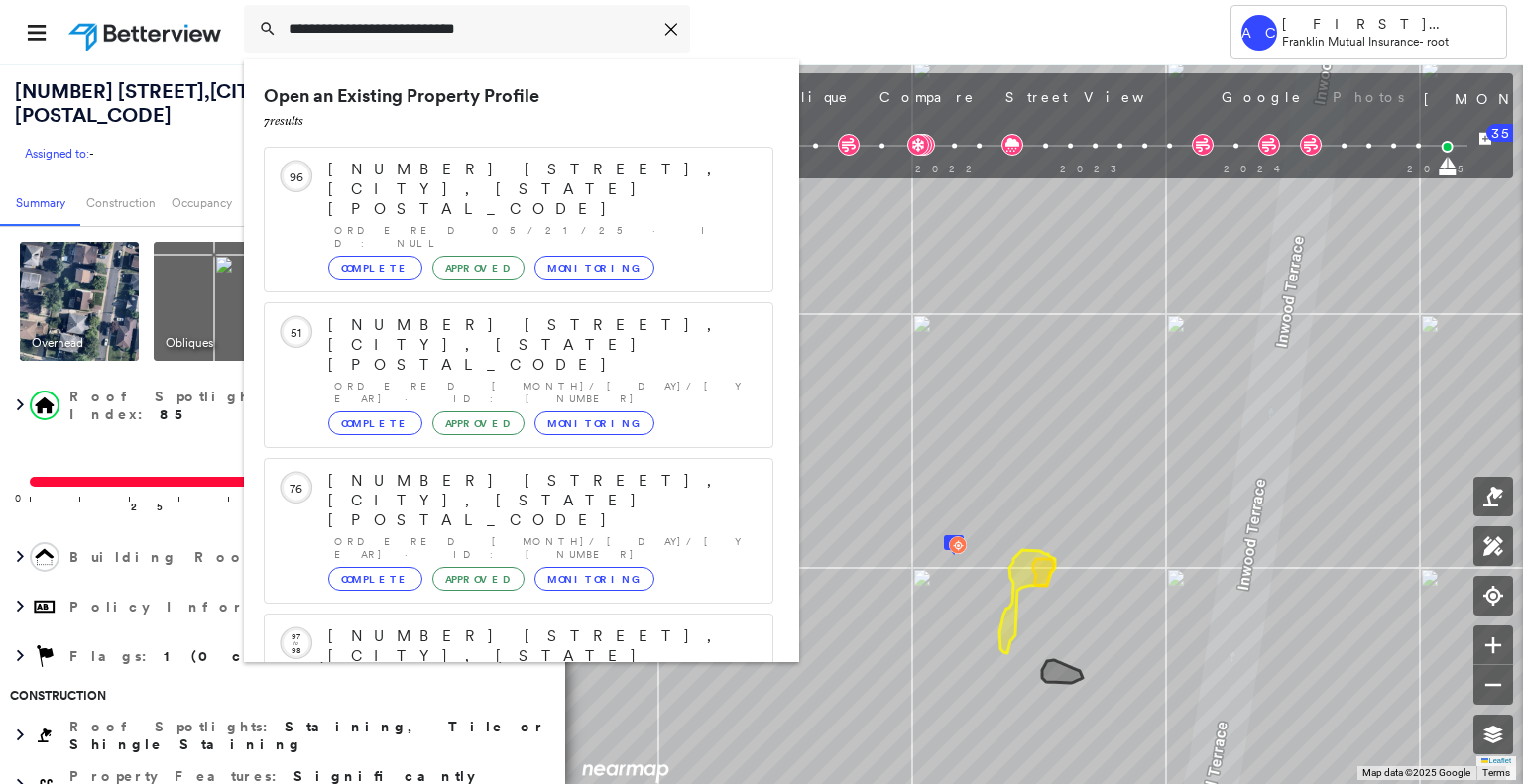 scroll, scrollTop: 206, scrollLeft: 0, axis: vertical 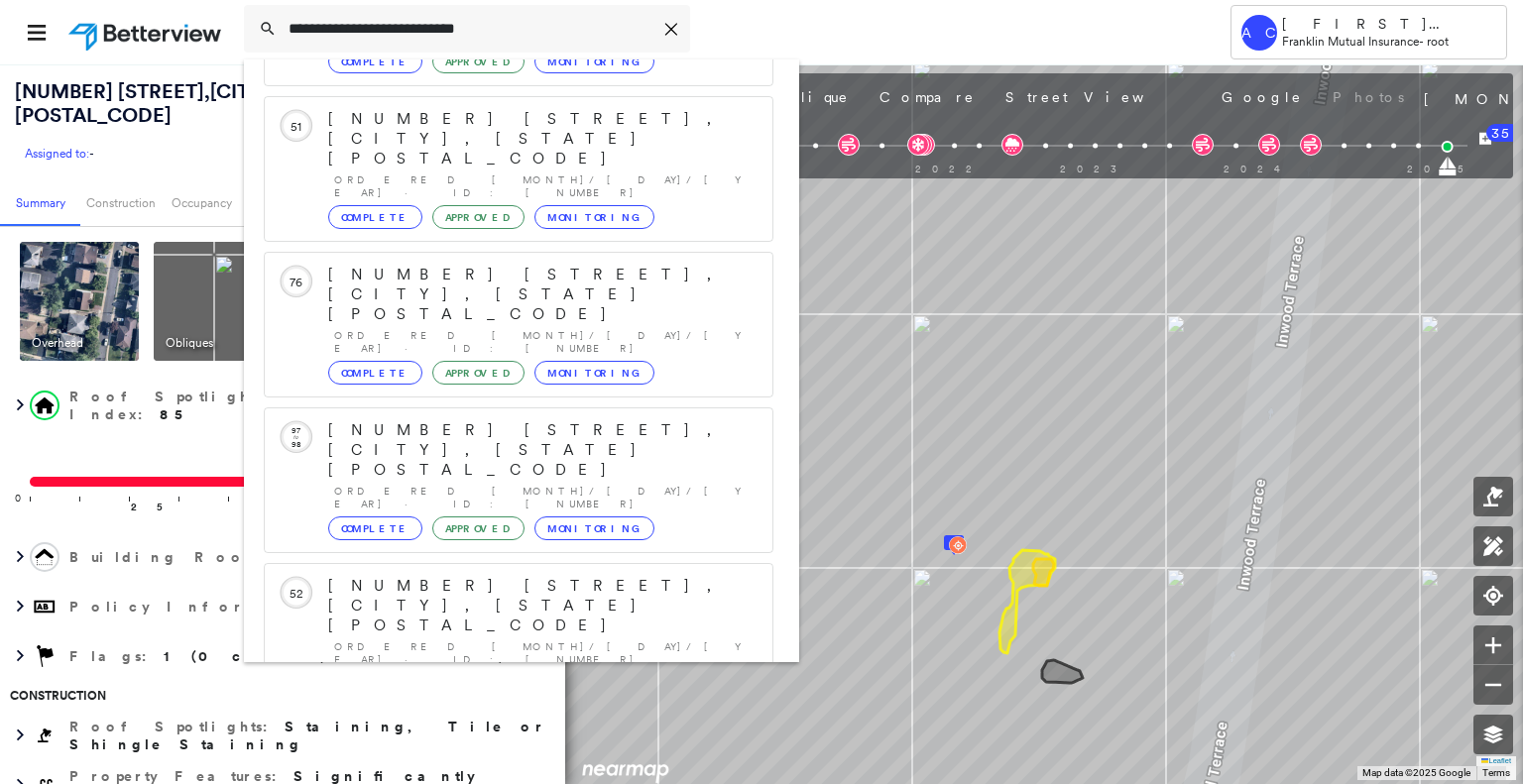 type on "**********" 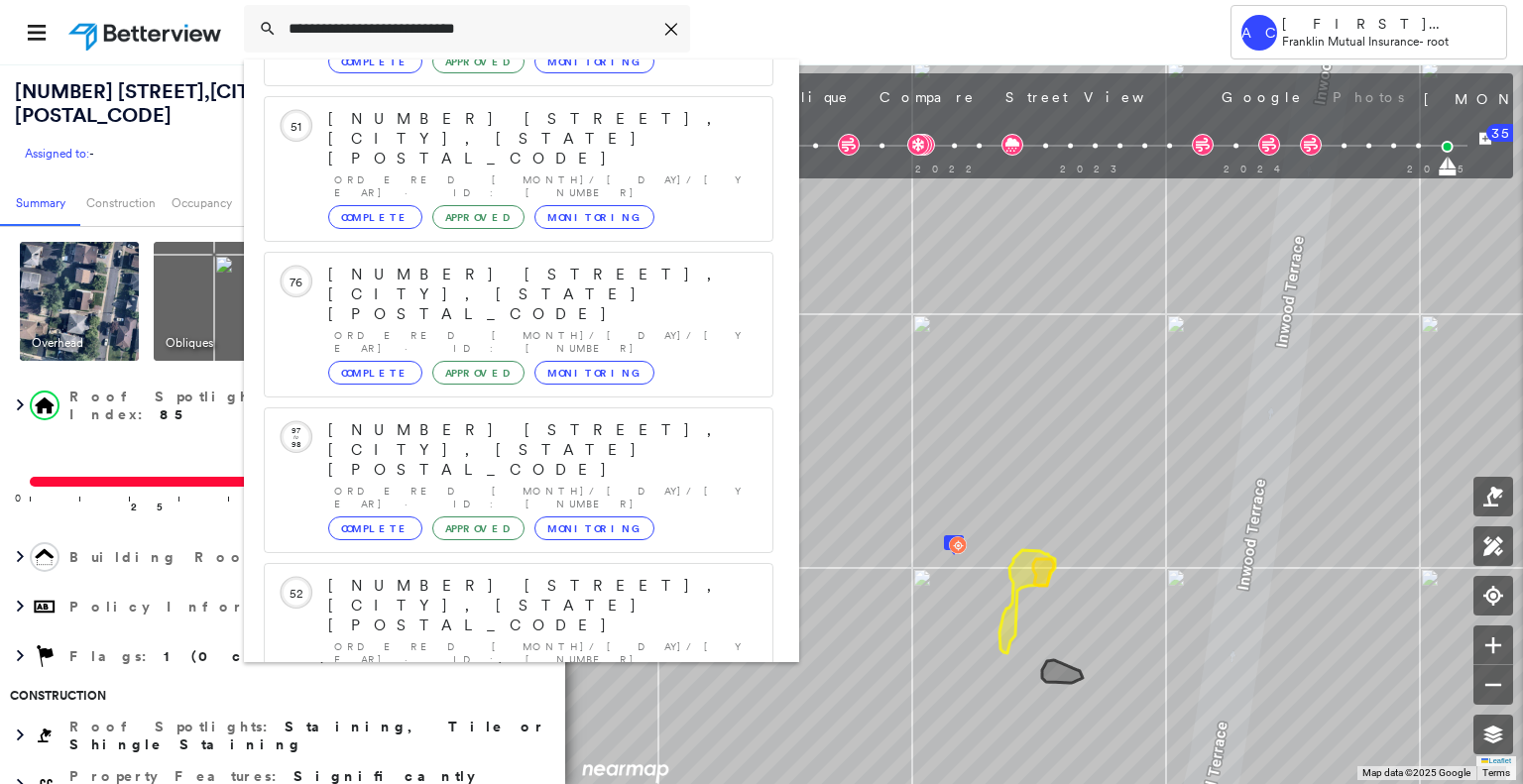 click on "[NUMBER] [STREET], [CITY], [STATE] [POSTAL_CODE] Group Created with Sketch." at bounding box center [519, 895] 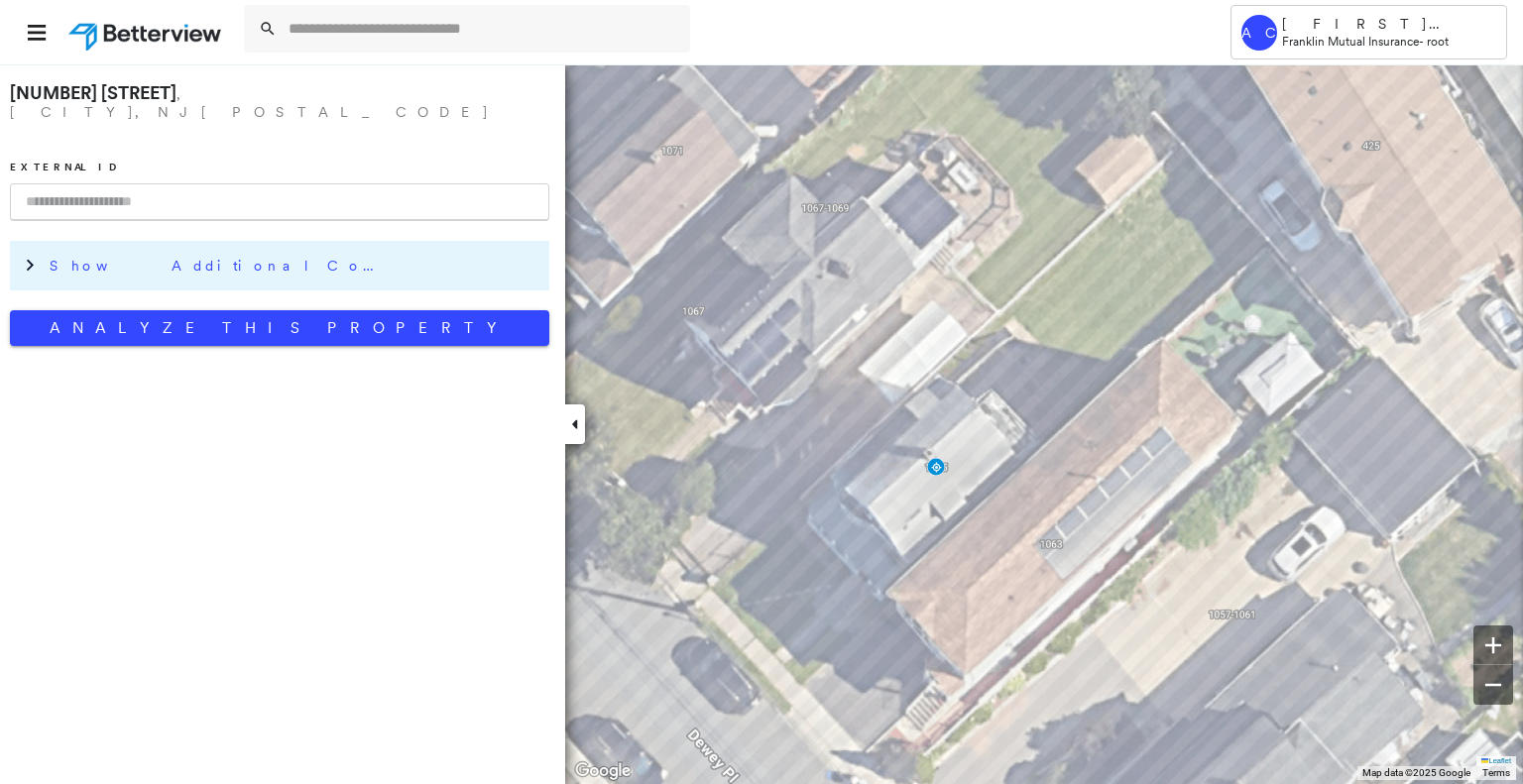 click on "Show Additional Company Data" at bounding box center [294, 266] 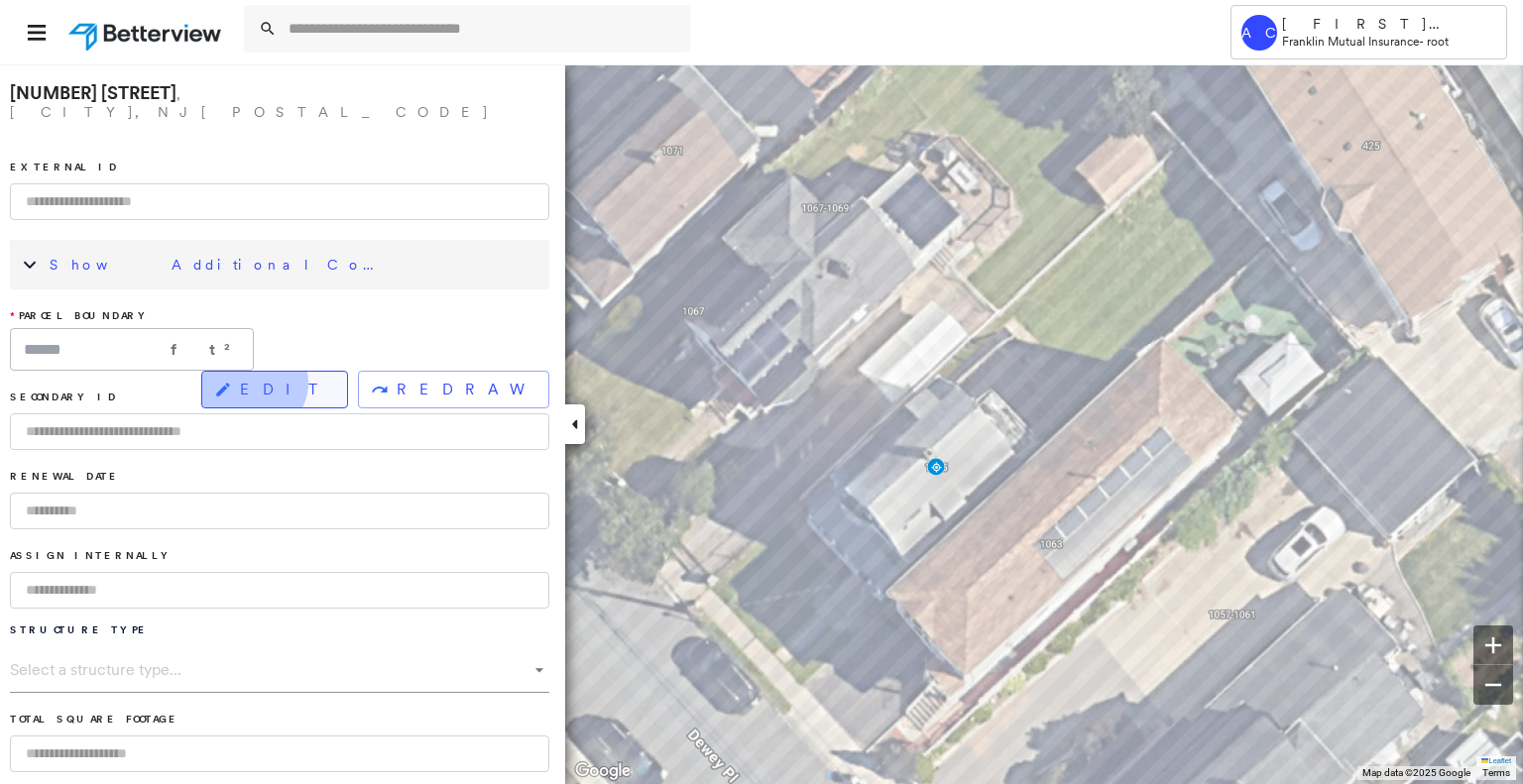 click on "EDIT" at bounding box center [286, 390] 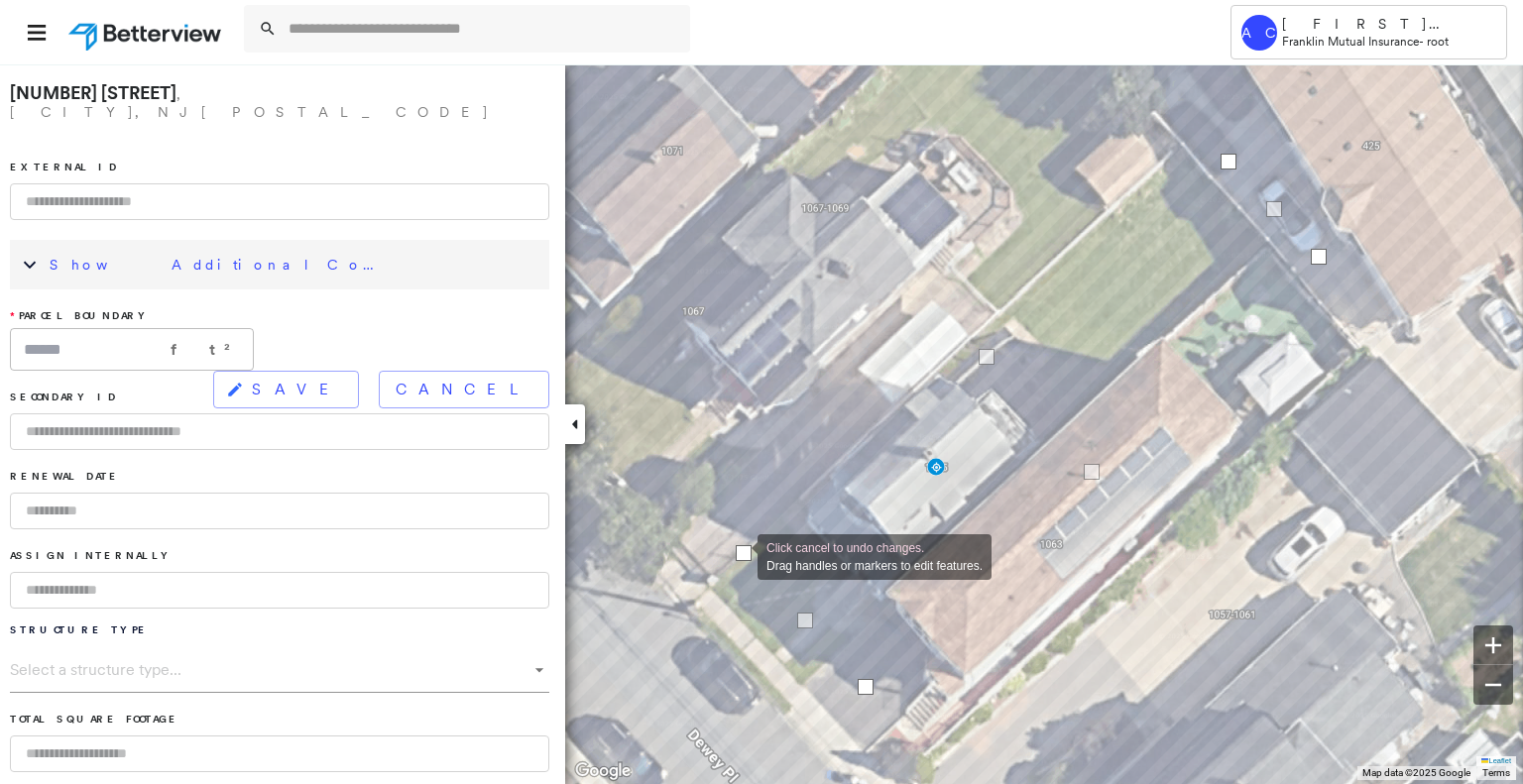 drag, startPoint x: 771, startPoint y: 594, endPoint x: 738, endPoint y: 556, distance: 50.328918 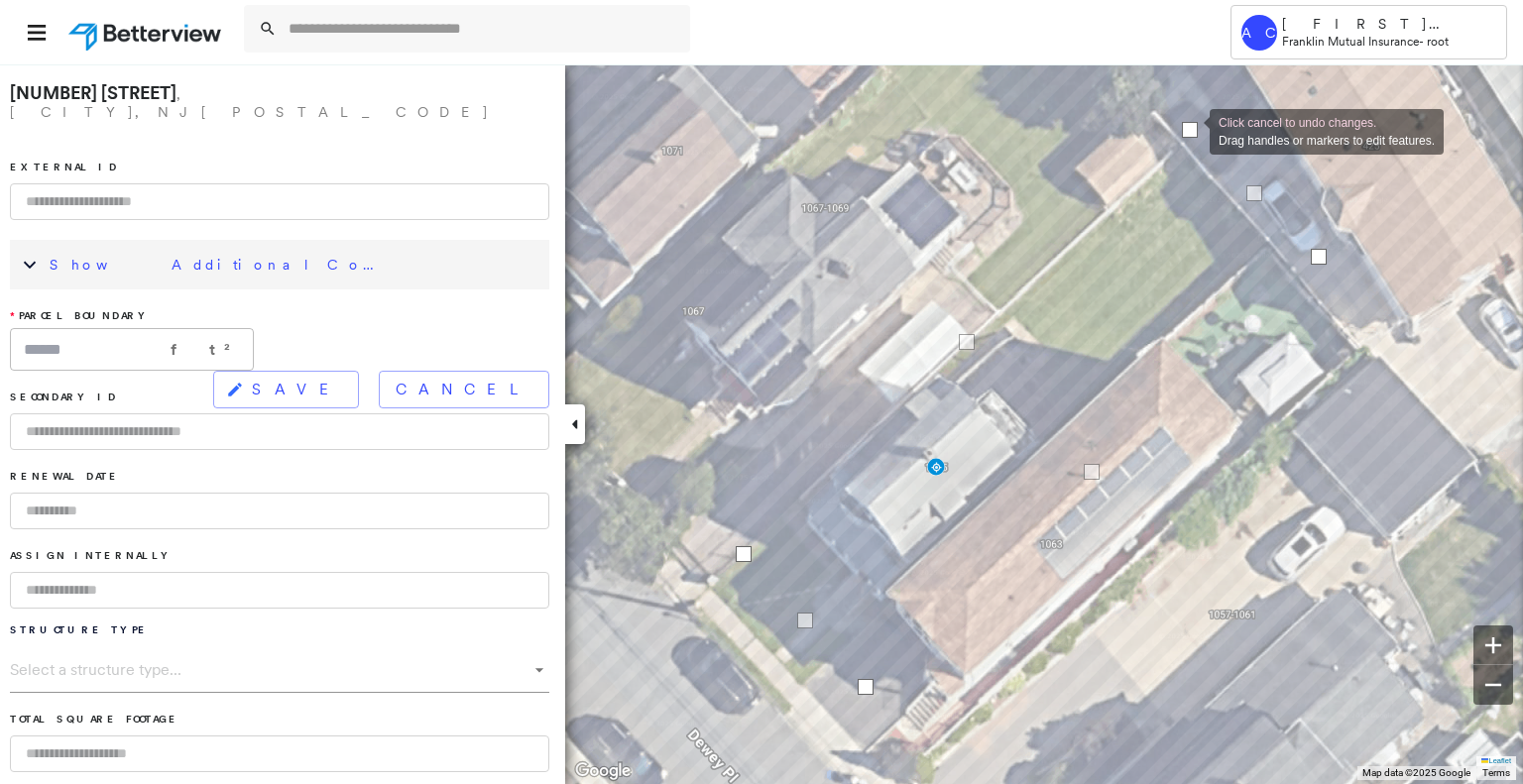 drag, startPoint x: 1229, startPoint y: 162, endPoint x: 1190, endPoint y: 130, distance: 50.447993 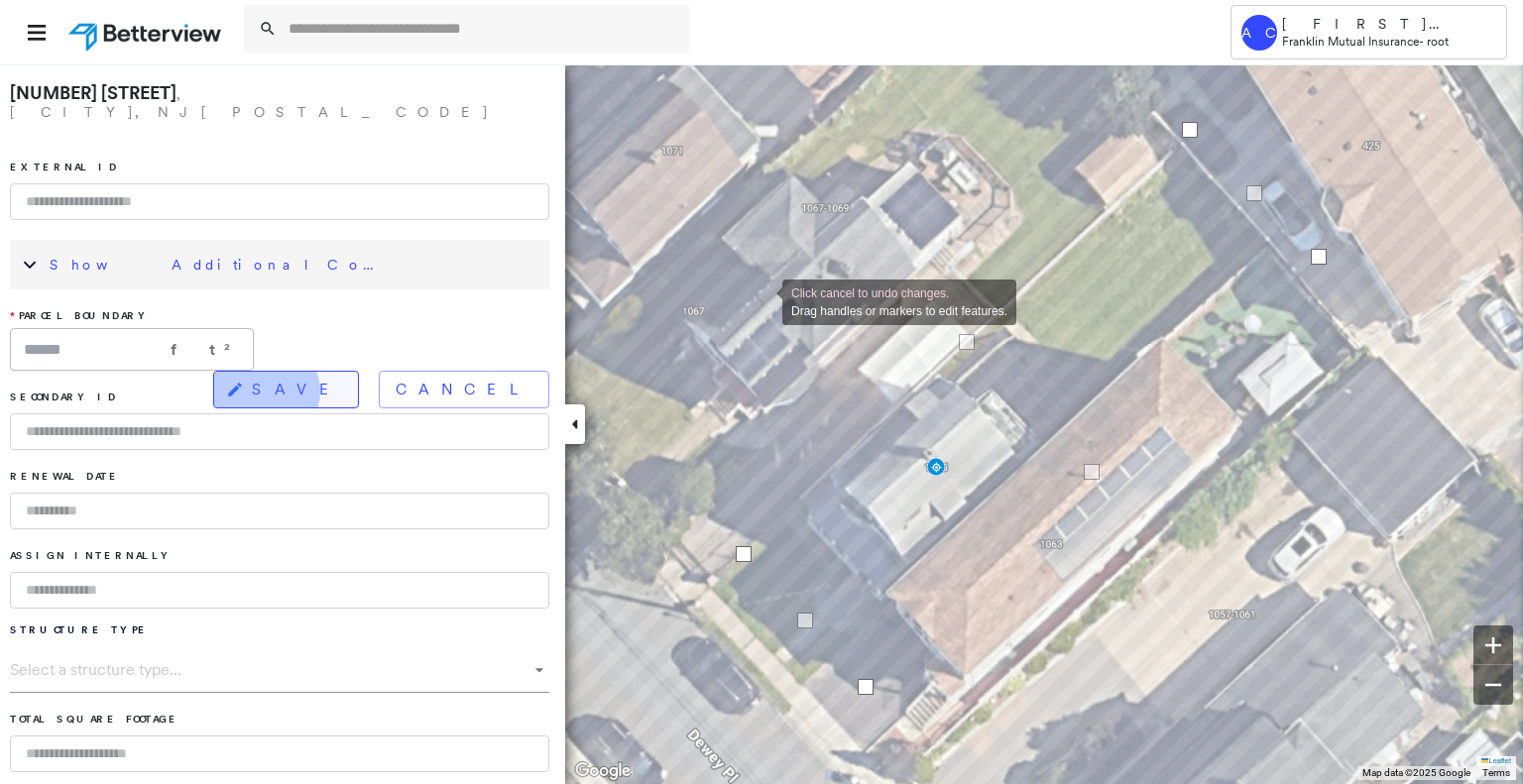 click on "SAVE" at bounding box center [296, 390] 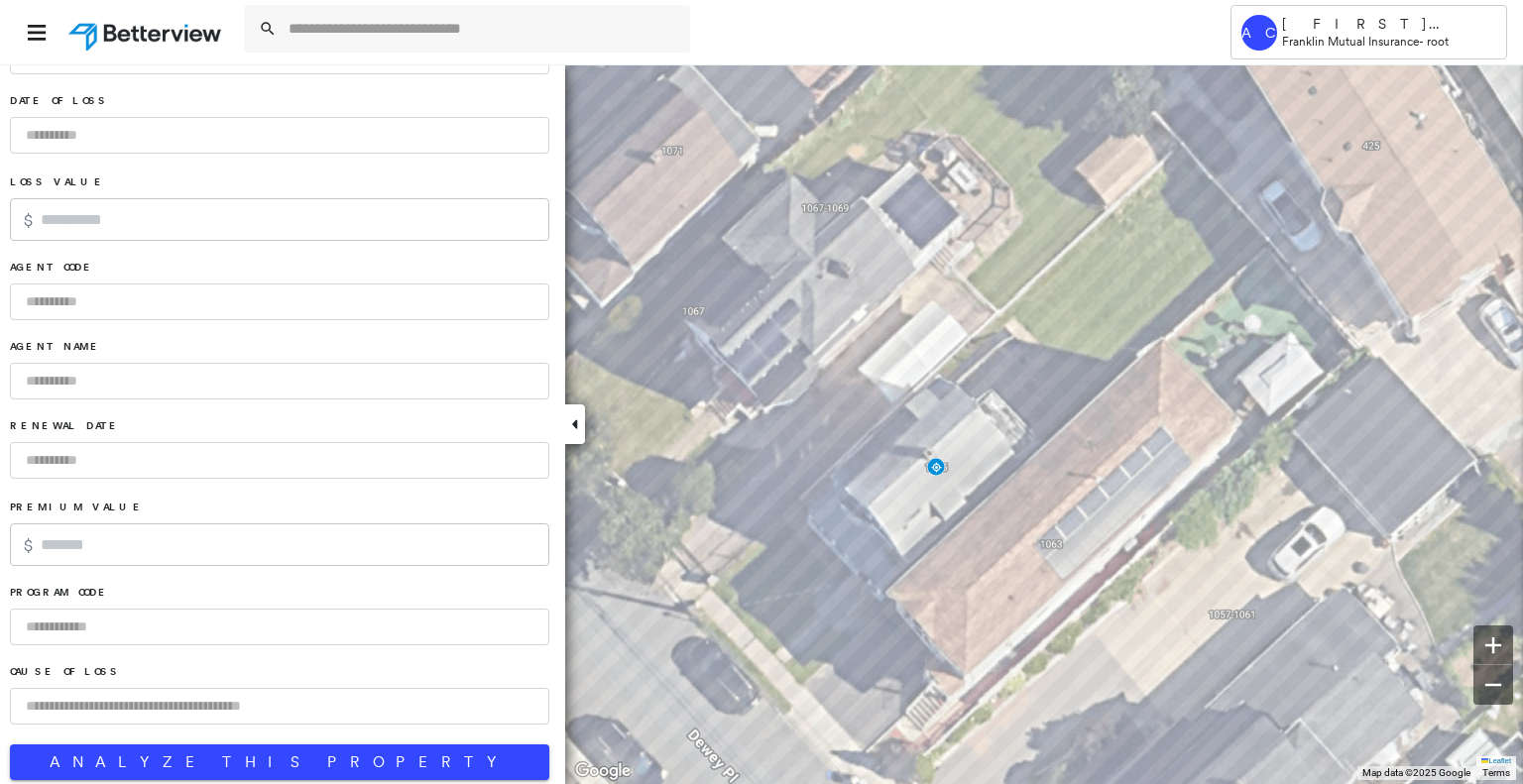 scroll, scrollTop: 1158, scrollLeft: 0, axis: vertical 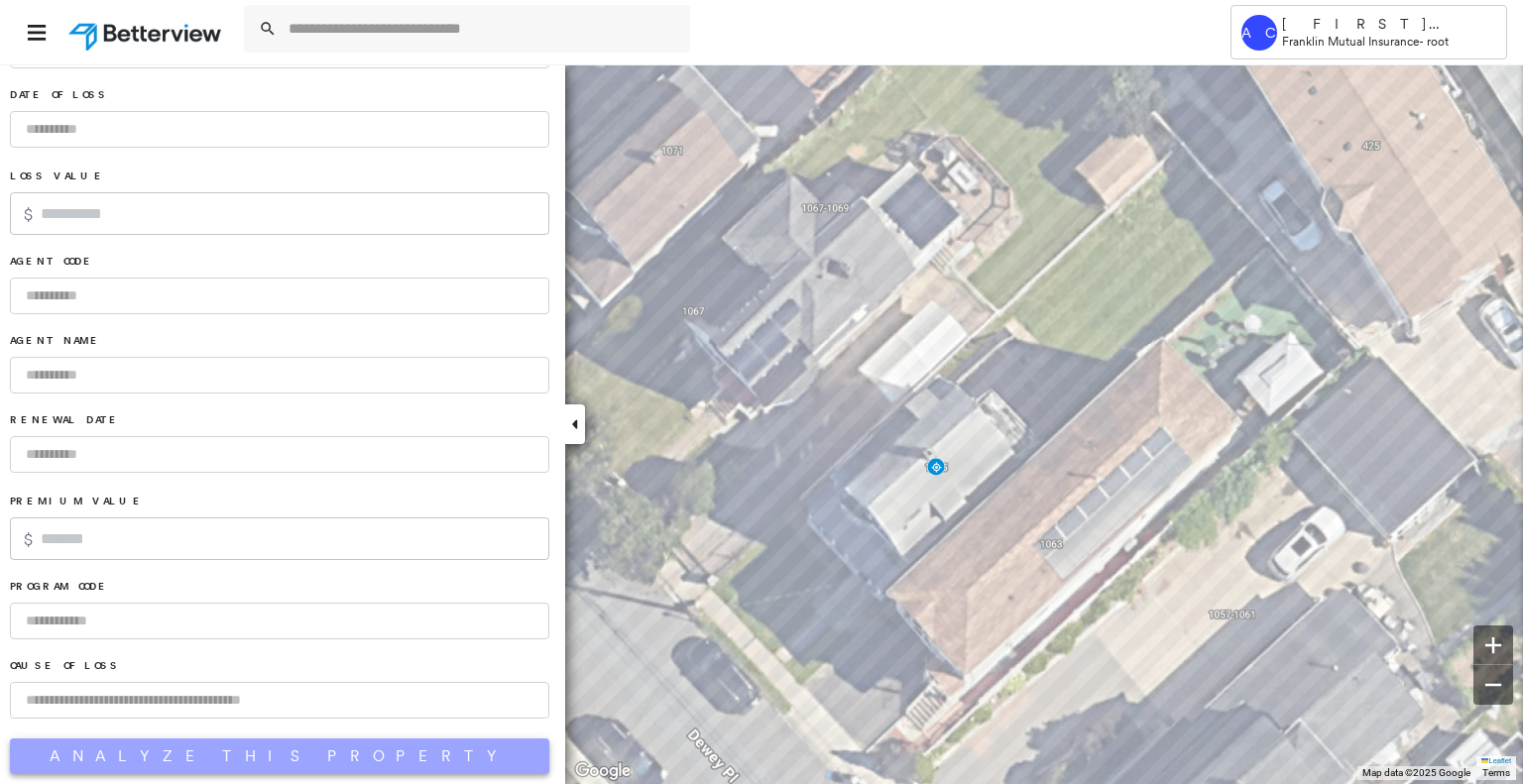 click on "Analyze This Property" at bounding box center (280, 756) 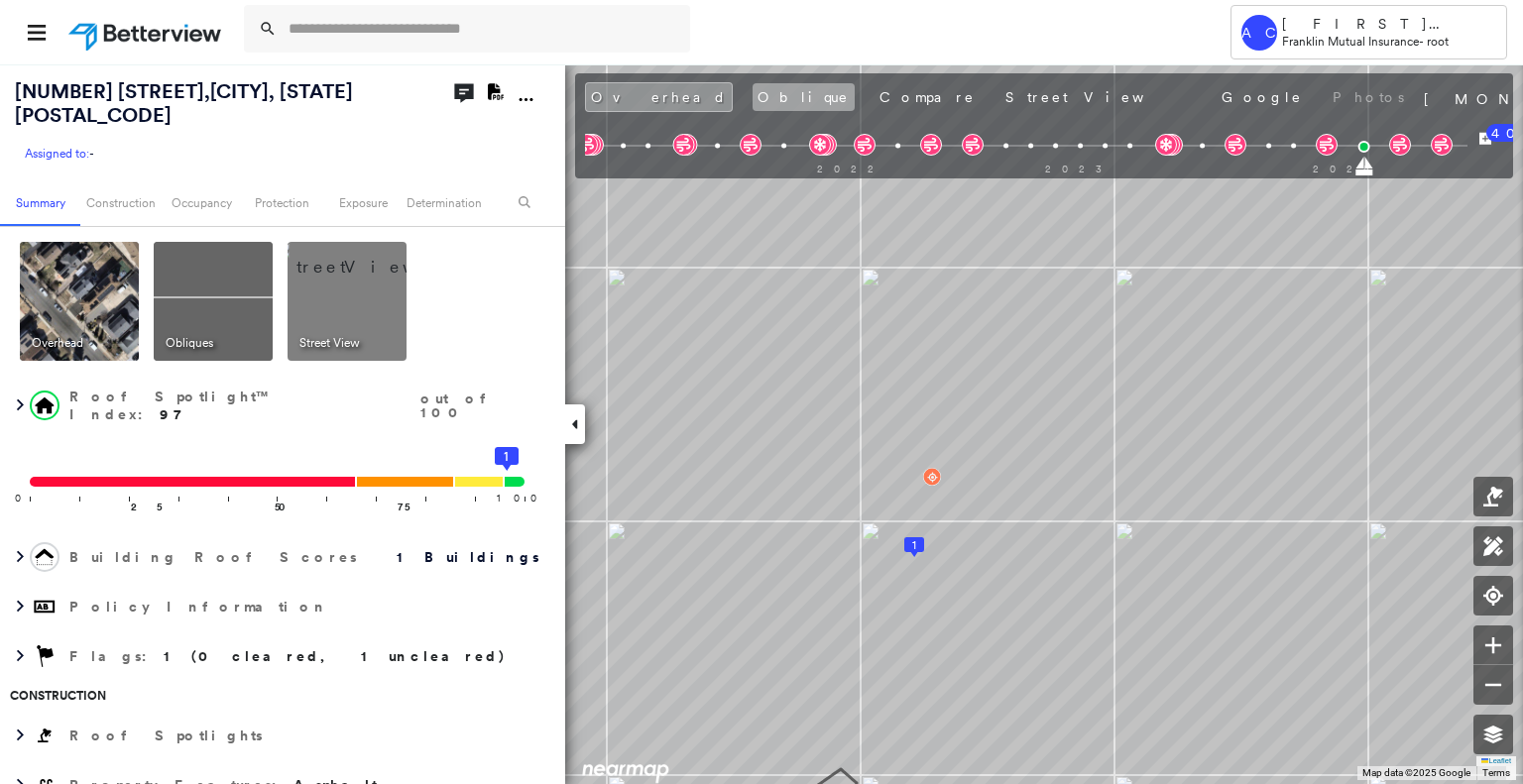 click on "Oblique" at bounding box center (803, 97) 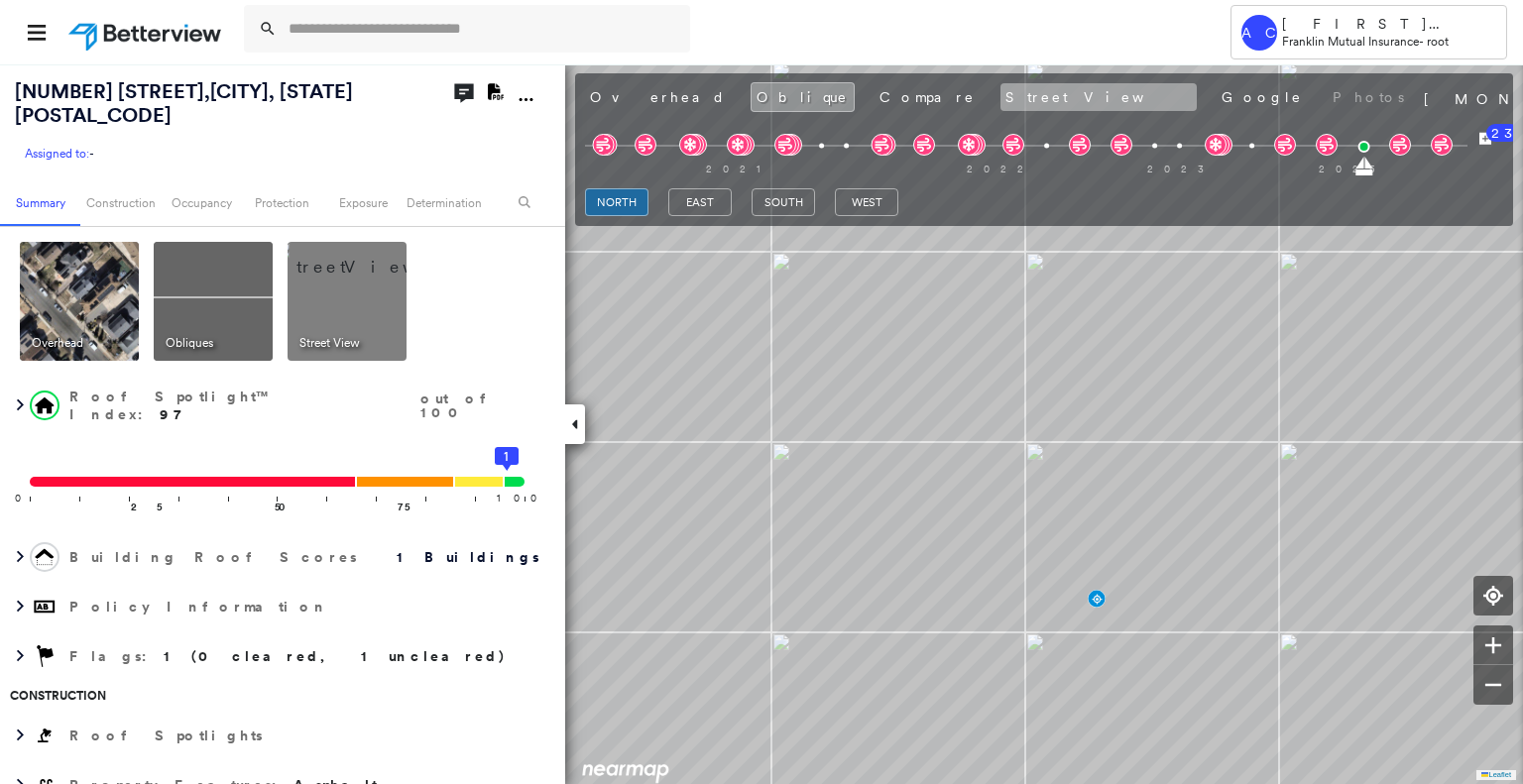 click on "Street View" at bounding box center (1099, 97) 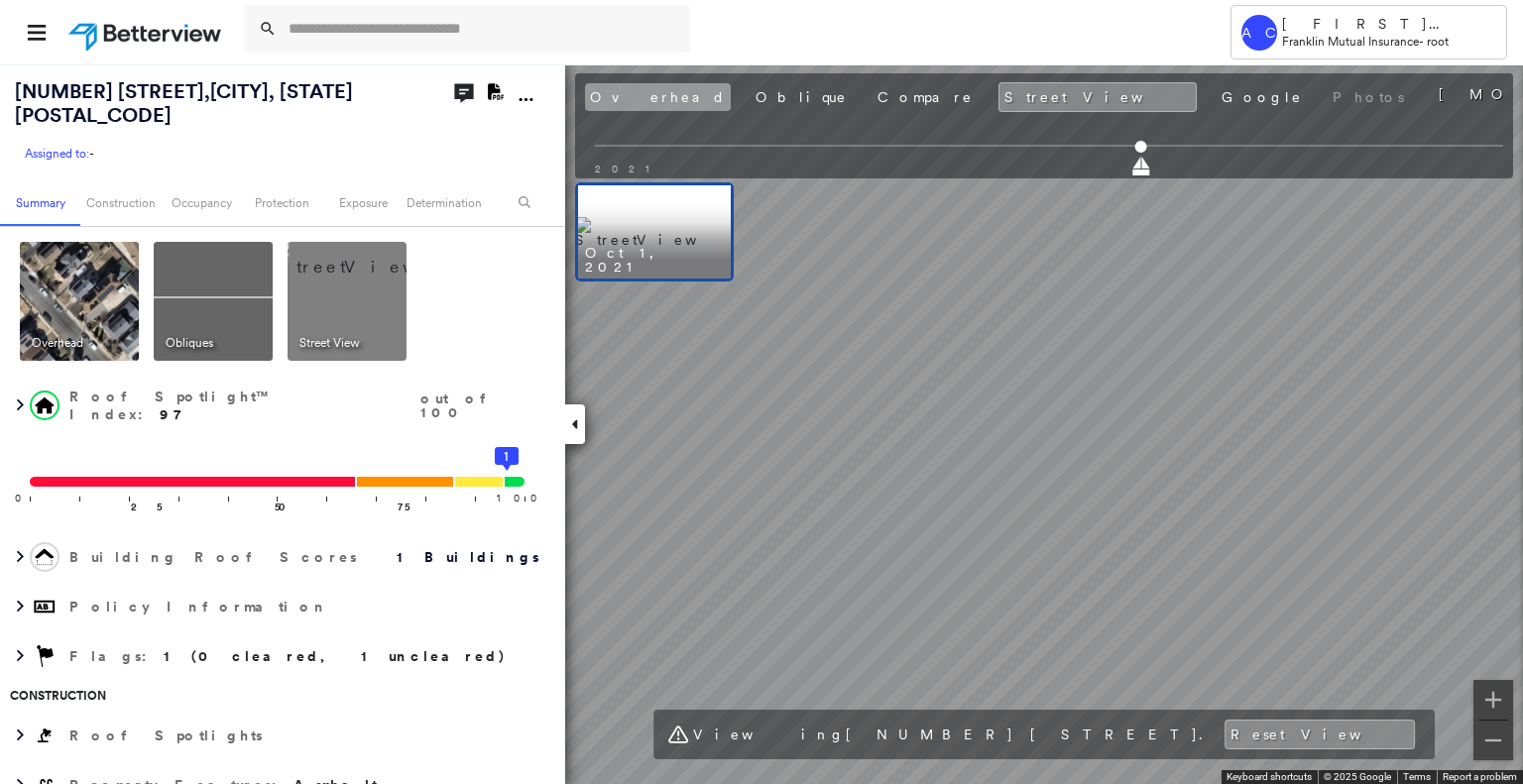 click on "Overhead" at bounding box center (657, 97) 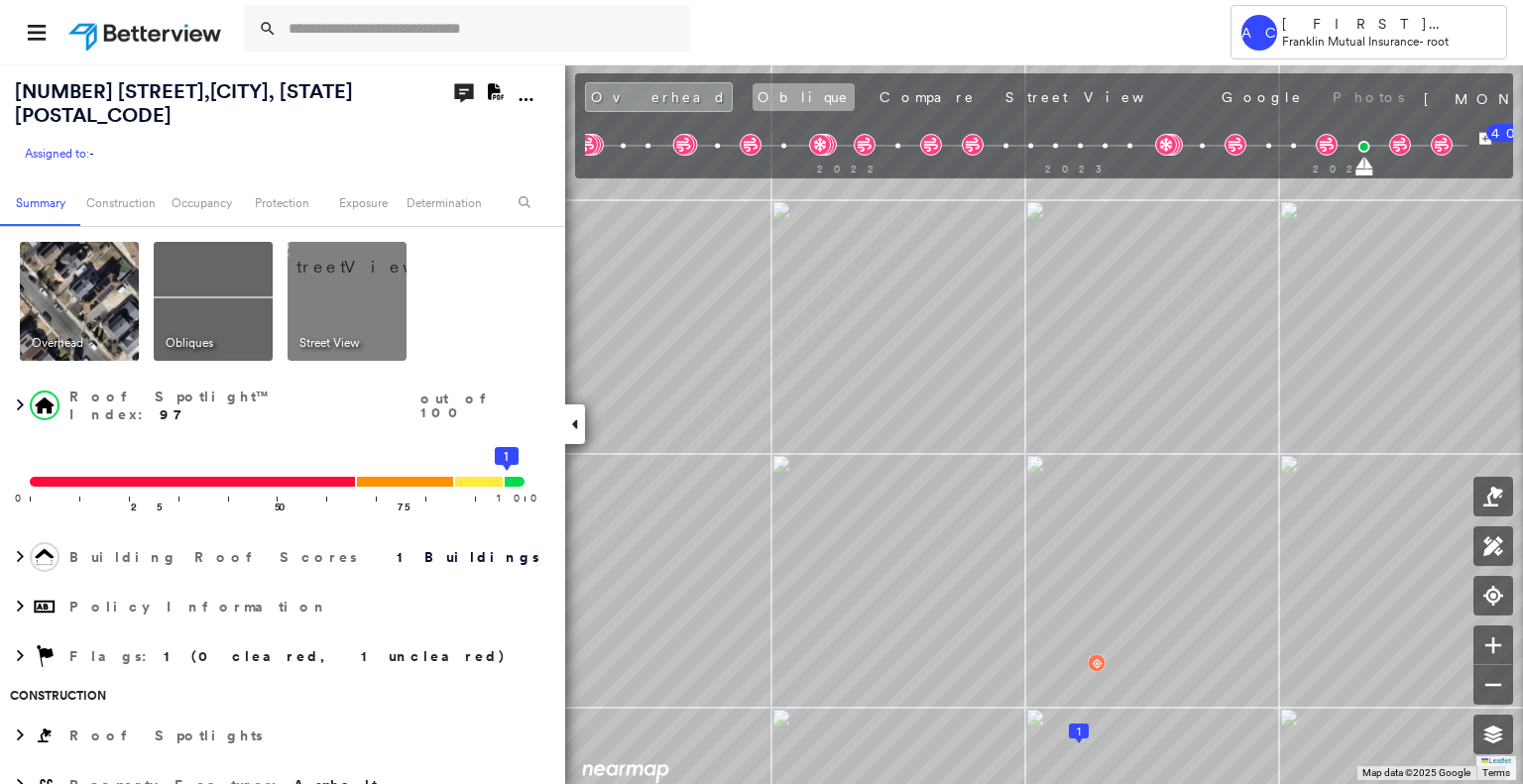 click on "Oblique" at bounding box center [803, 97] 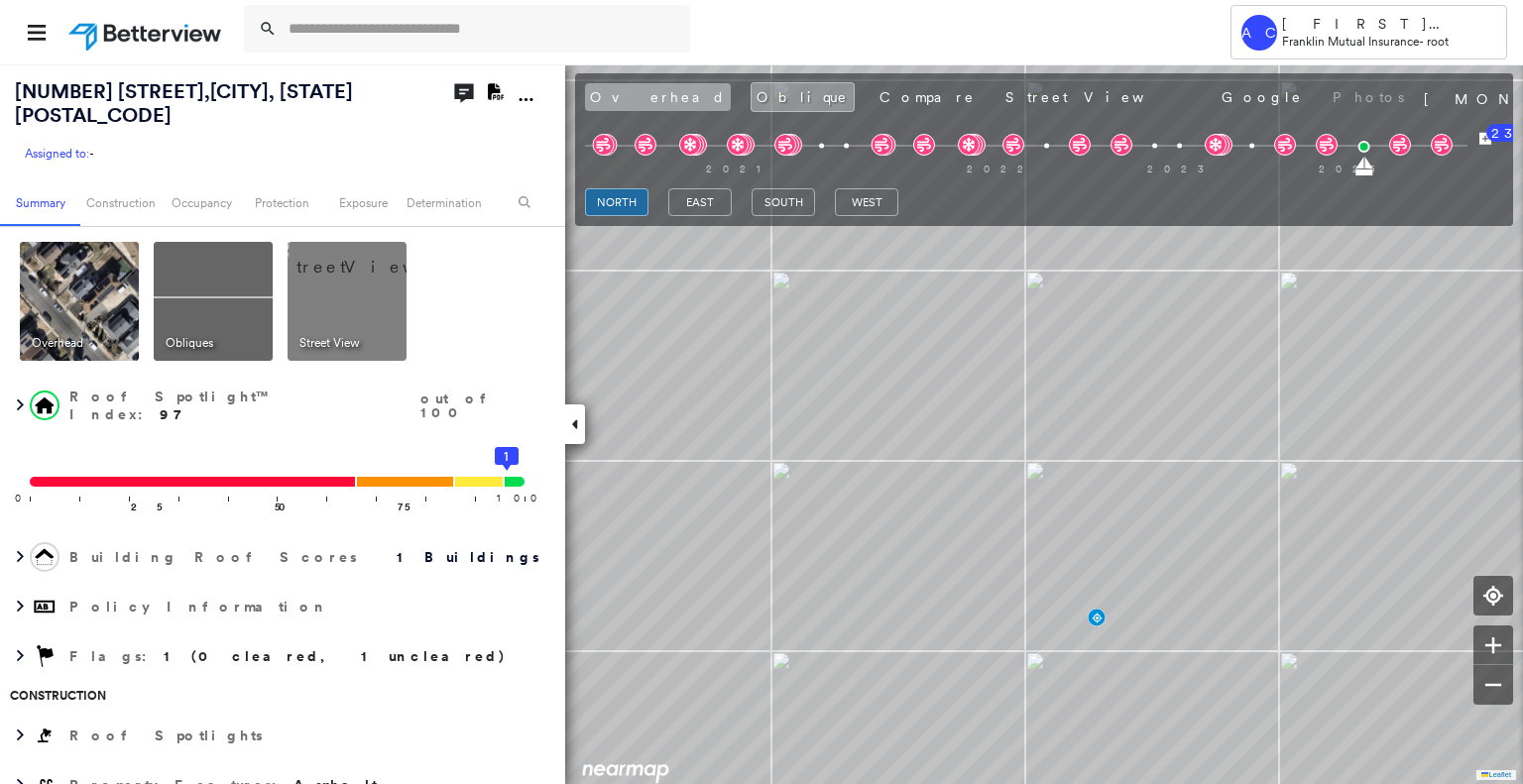click on "Overhead" at bounding box center [657, 97] 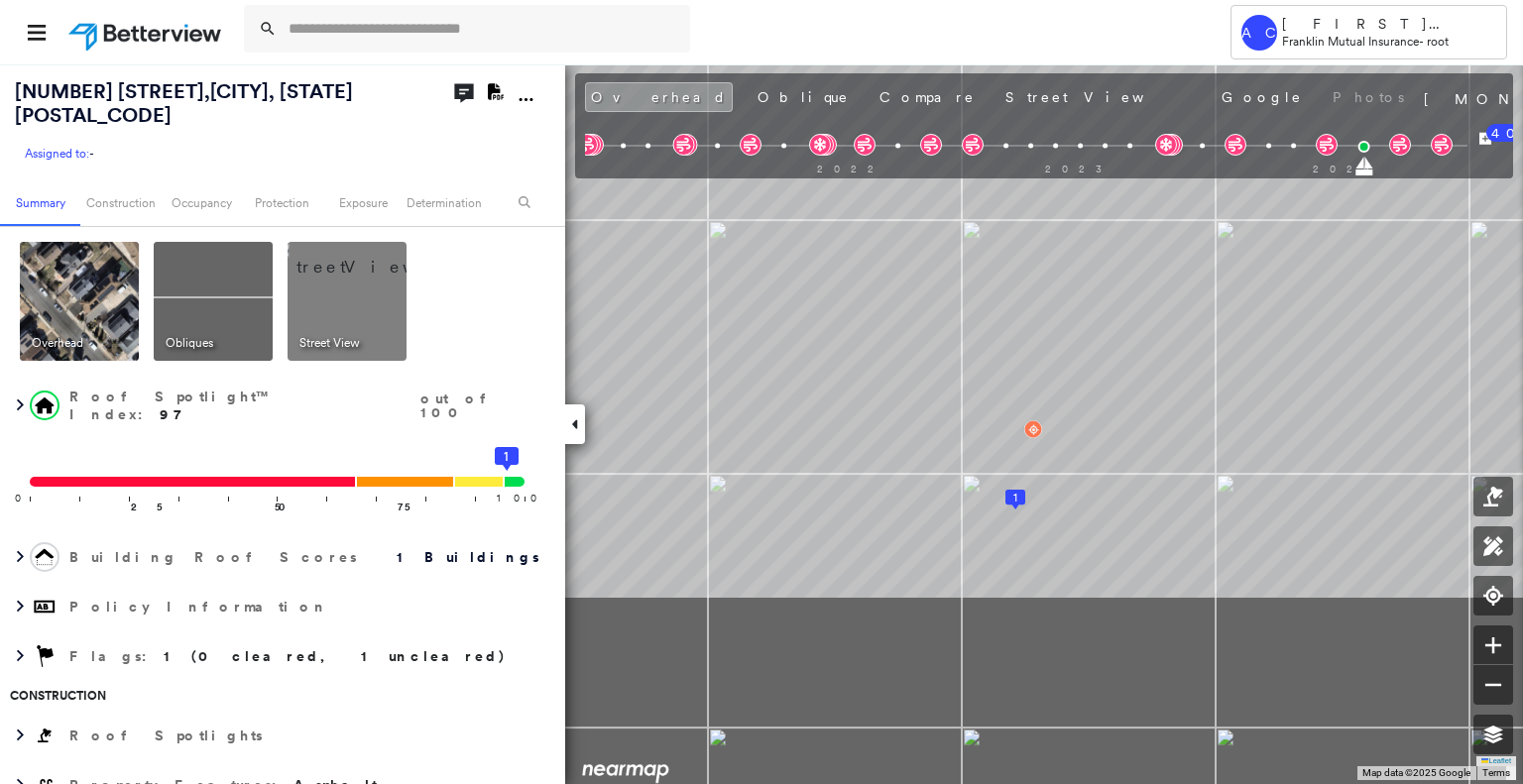 click on "[NUMBER] [STREET] ,  [CITY], [STATE] [POSTAL_CODE] Assigned to:  - Assigned to:  - Assigned to:  - Open Comments Download PDF Report Summary Construction Occupancy Protection Exposure Determination Overhead Obliques Street View Roof Spotlight™ Index :  [NUMBER] out of [NUMBER] [NUMBER] [NUMBER] [NUMBER] [NUMBER] [NUMBER] [NUMBER] [NUMBER] [NUMBER] Building Roof Scores [NUMBER] Buildings Policy Information Flags :  [NUMBER] ([NUMBER] cleared, [NUMBER] uncleared) Construction Roof Spotlights Property Features :  Asphalt Roof Size & Shape :  [NUMBER] building  - Gable | Asphalt Shingle BuildZoom - Building Permit Data and Analysis Occupancy Place Detail Protection Exposure FEMA Risk Index Wind Additional Perils Determination Flags :  [NUMBER] ([NUMBER] cleared, [NUMBER] uncleared) Uncleared Flags ([NUMBER]) Cleared Flags  ([NUMBER]) LOW Low Priority Flagged [MONTH]/[DAY]/[YEAR] Clear Action Taken New Entry History Quote/New Business Terms & Conditions Added ACV Endorsement Added Cosmetic Endorsement Inspection/Loss Control Report Information Added to Inspection Survey Onsite Inspection Ordered Determined No Inspection Needed General Reject/Decline - New Business [NUMBER]" at bounding box center [762, 423] 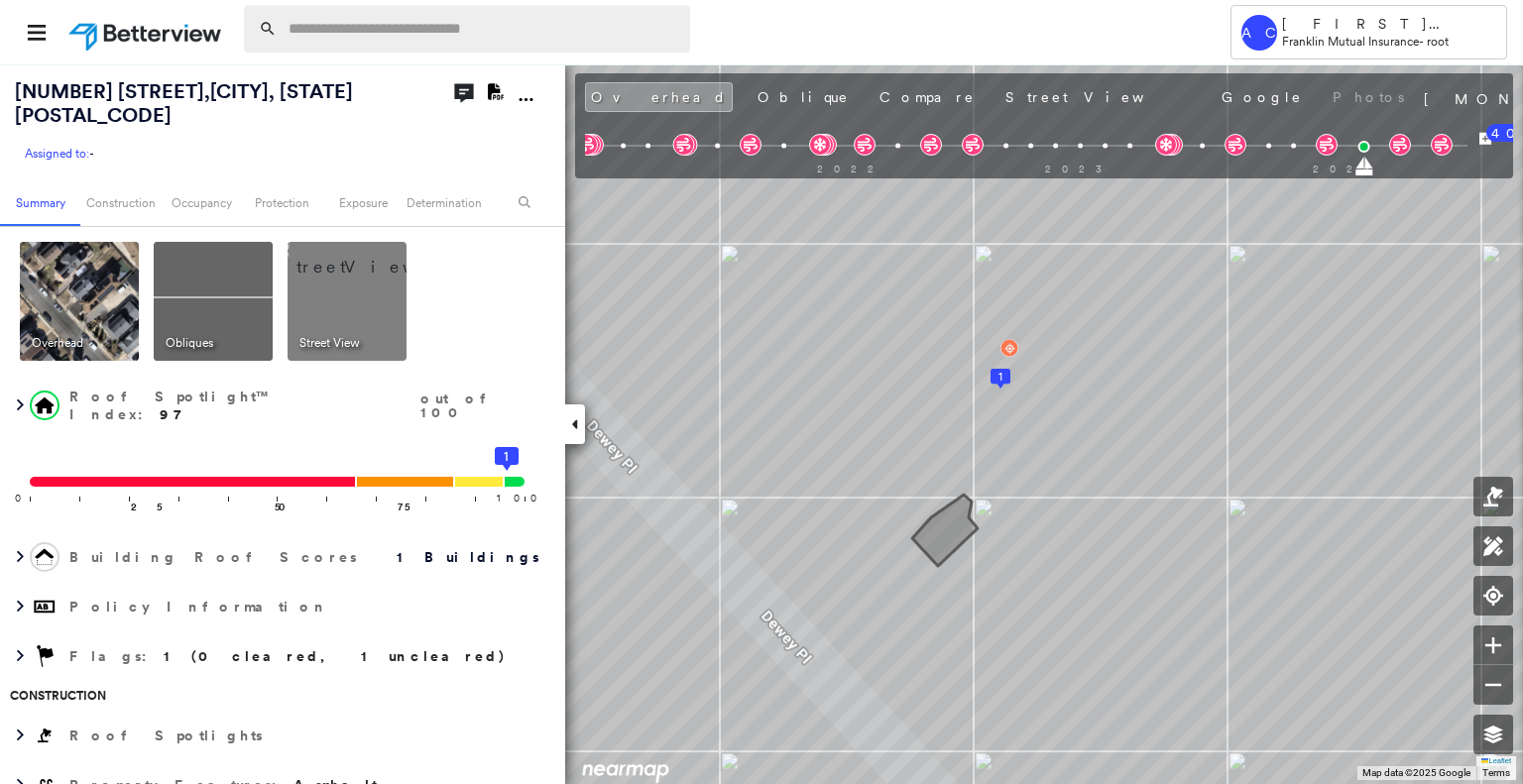 click at bounding box center (483, 29) 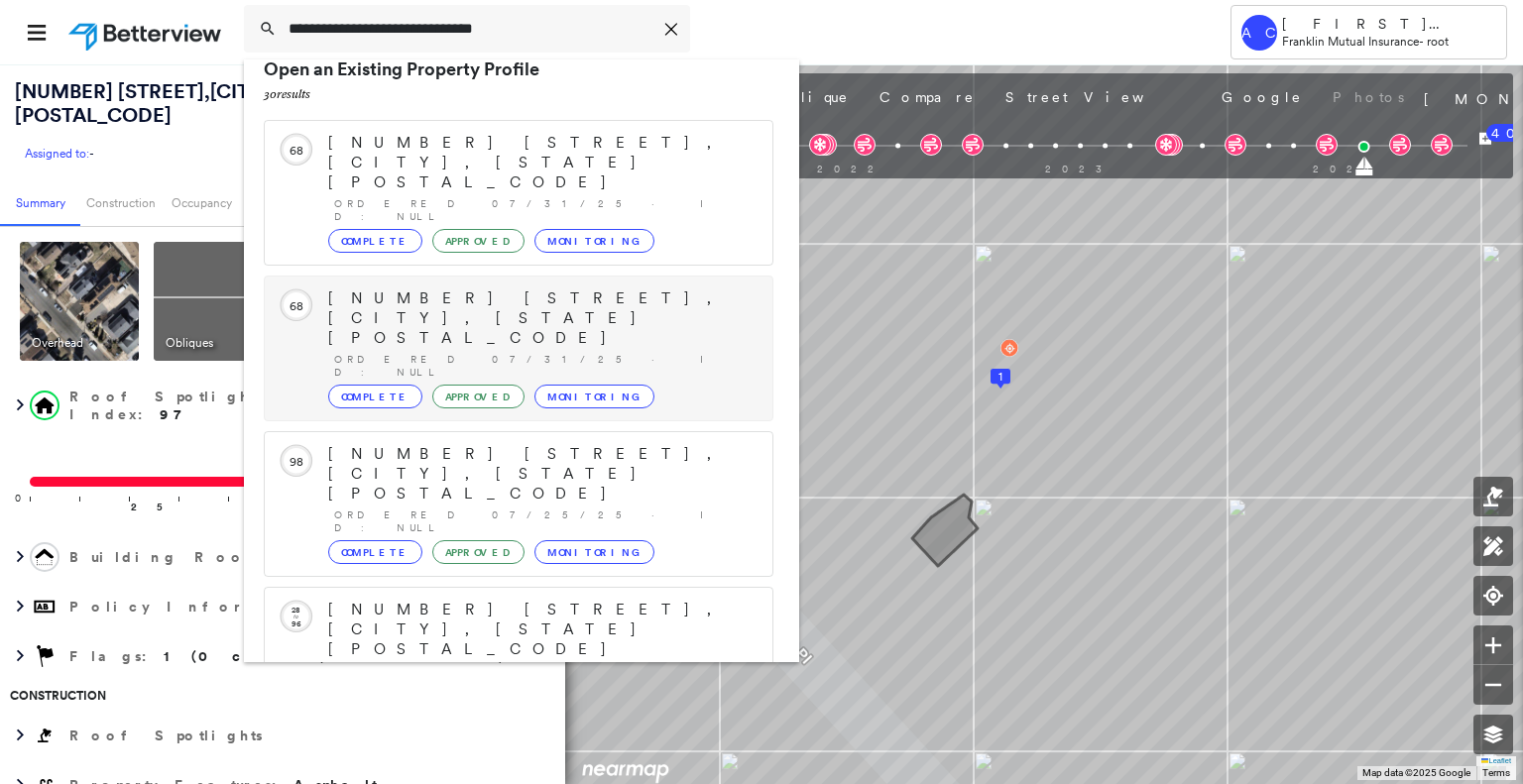 scroll, scrollTop: 206, scrollLeft: 0, axis: vertical 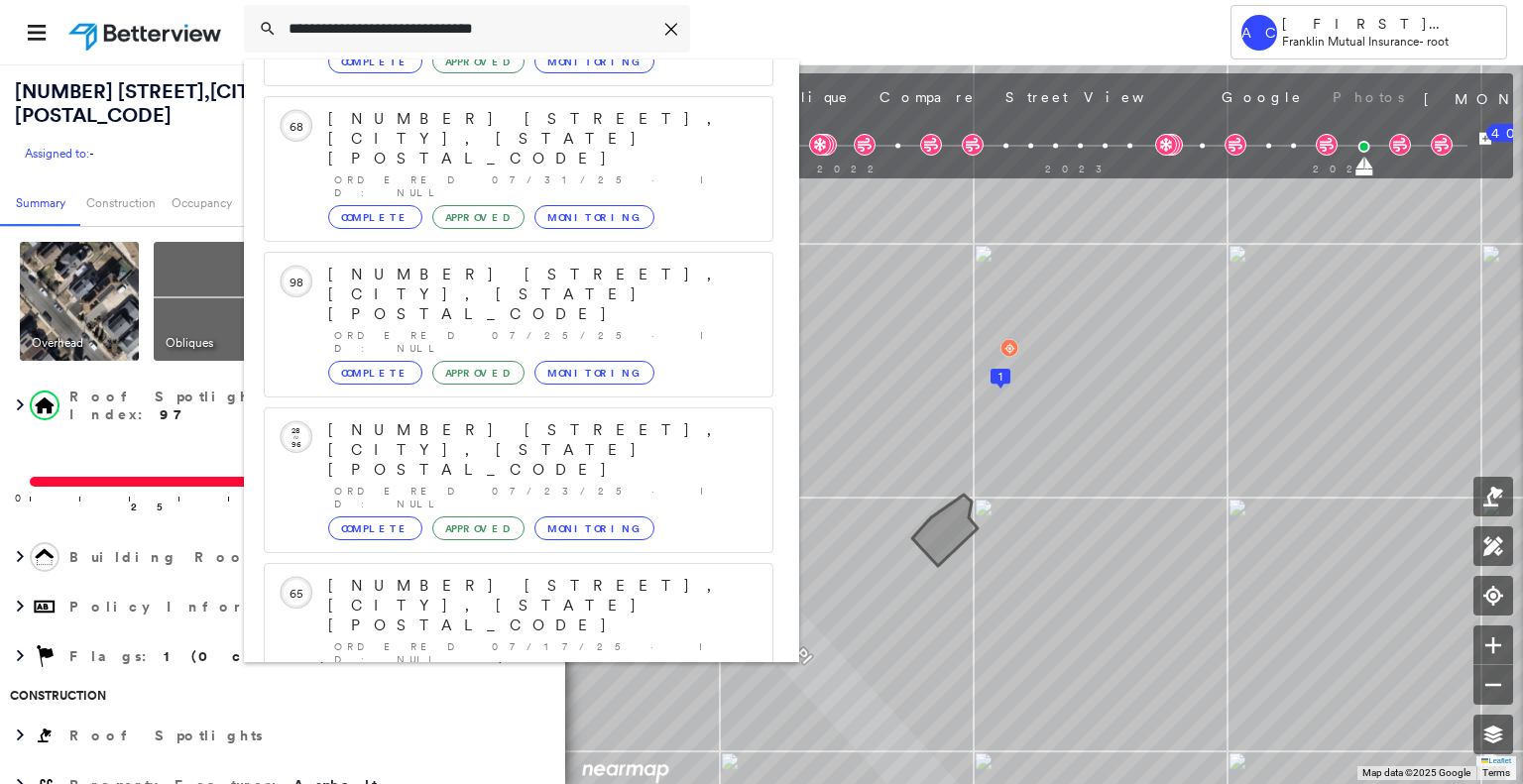 type on "**********" 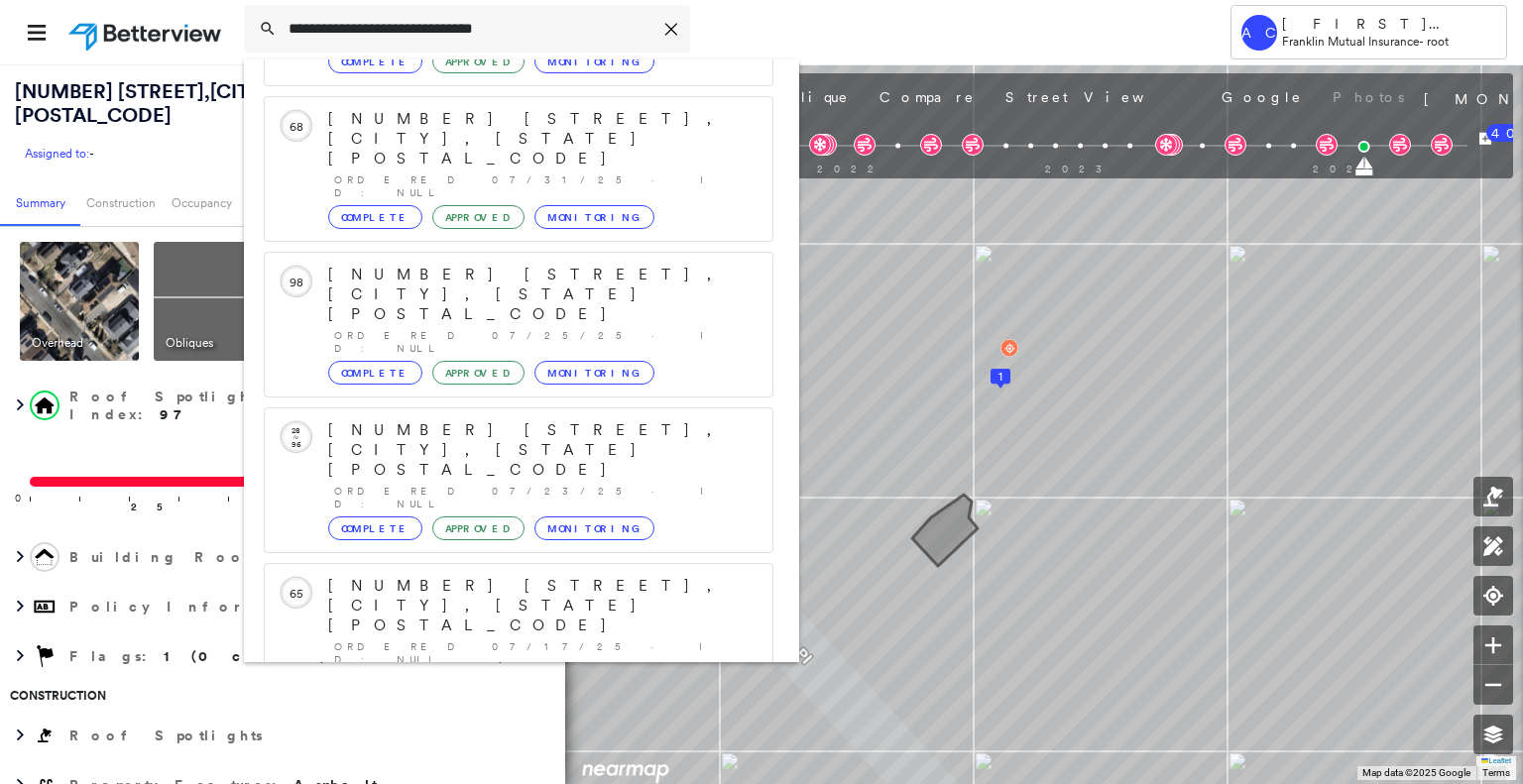 click on "[NUMBER] [STREET], [CITY], [STATE] [POSTAL_CODE]" at bounding box center [497, 895] 